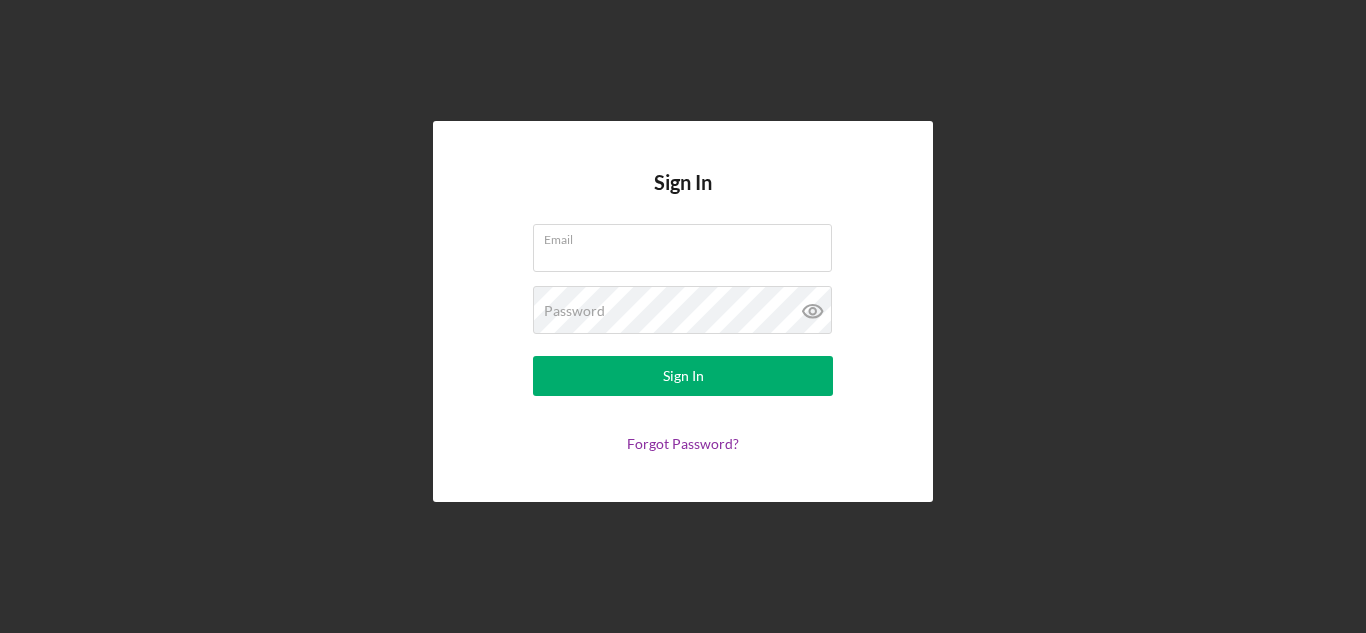 scroll, scrollTop: 0, scrollLeft: 0, axis: both 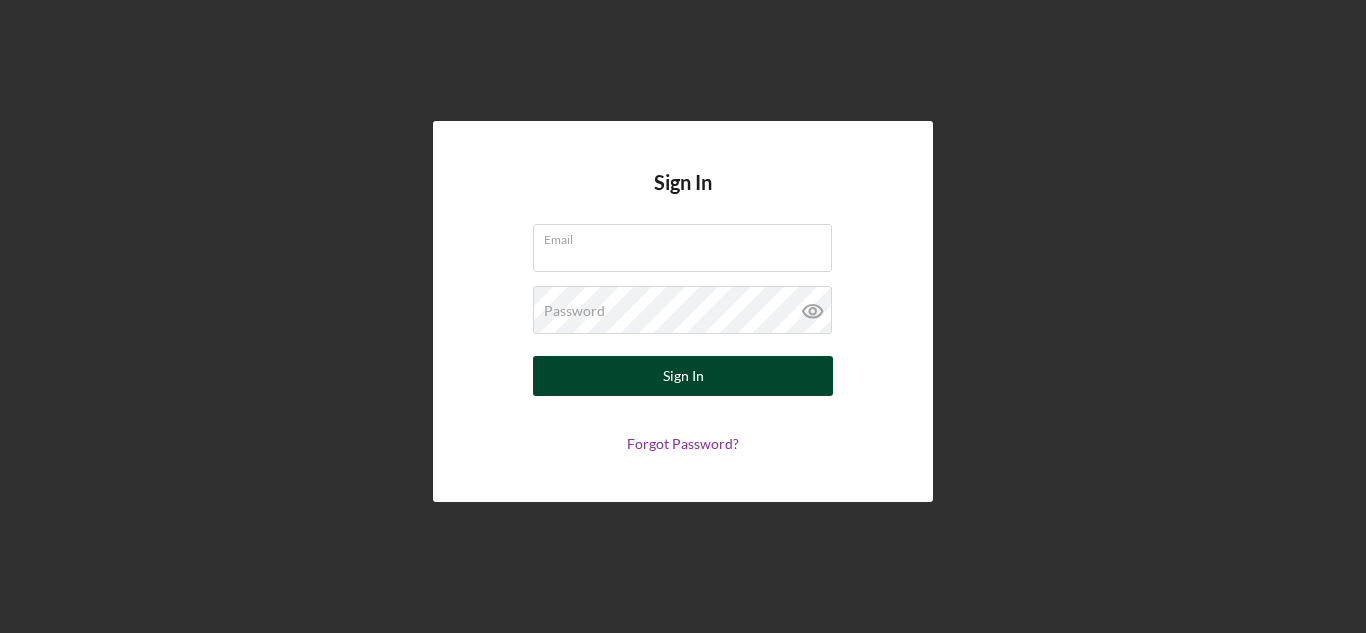 type on "[FIRST].[LAST]@[EXAMPLE].com" 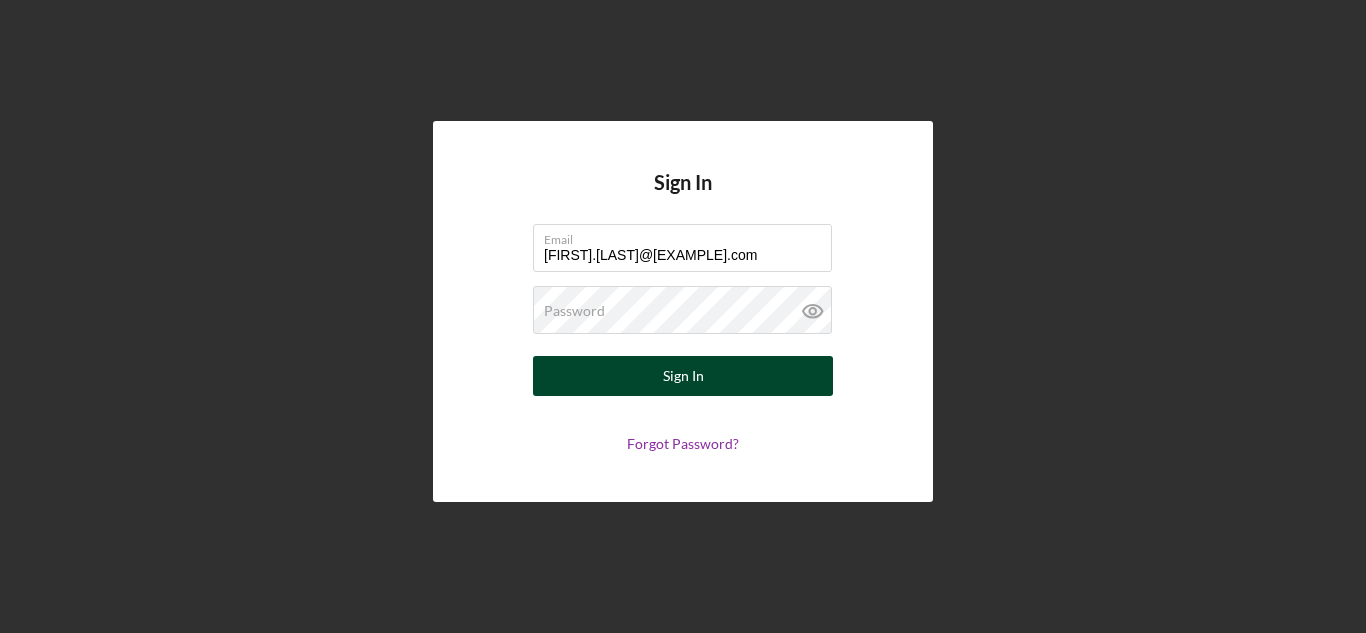 click on "Sign In" at bounding box center (683, 376) 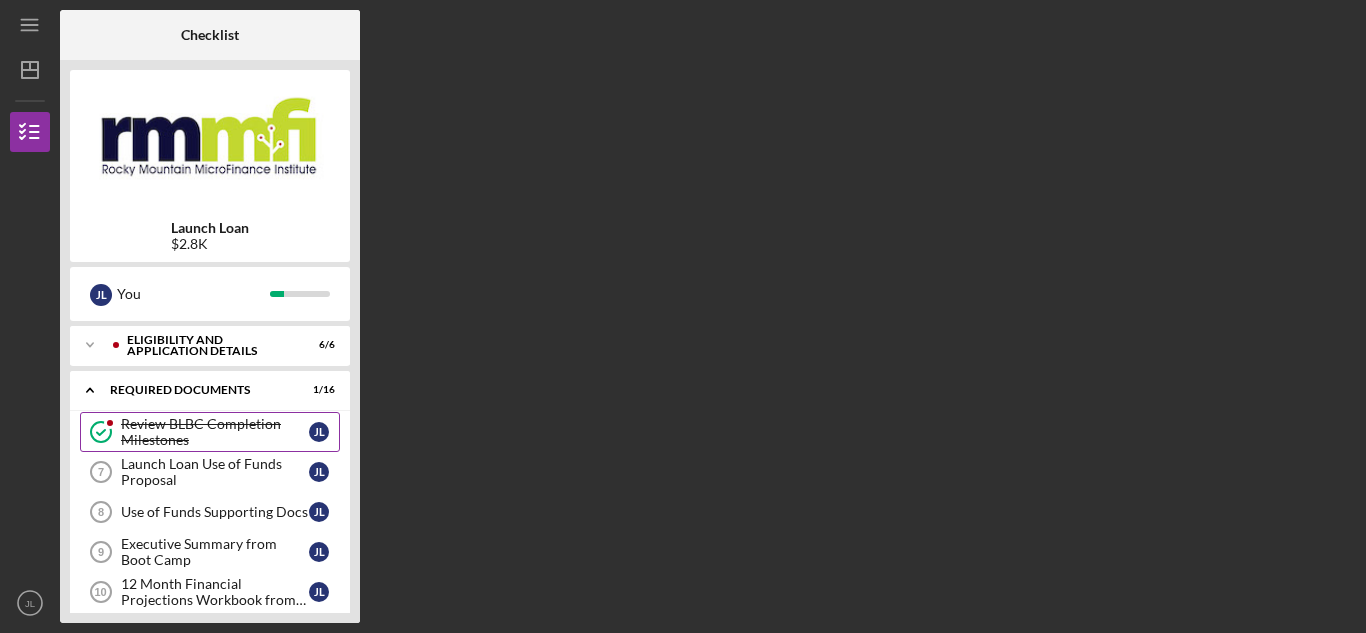click on "Review BLBC Completion Milestones" at bounding box center (215, 432) 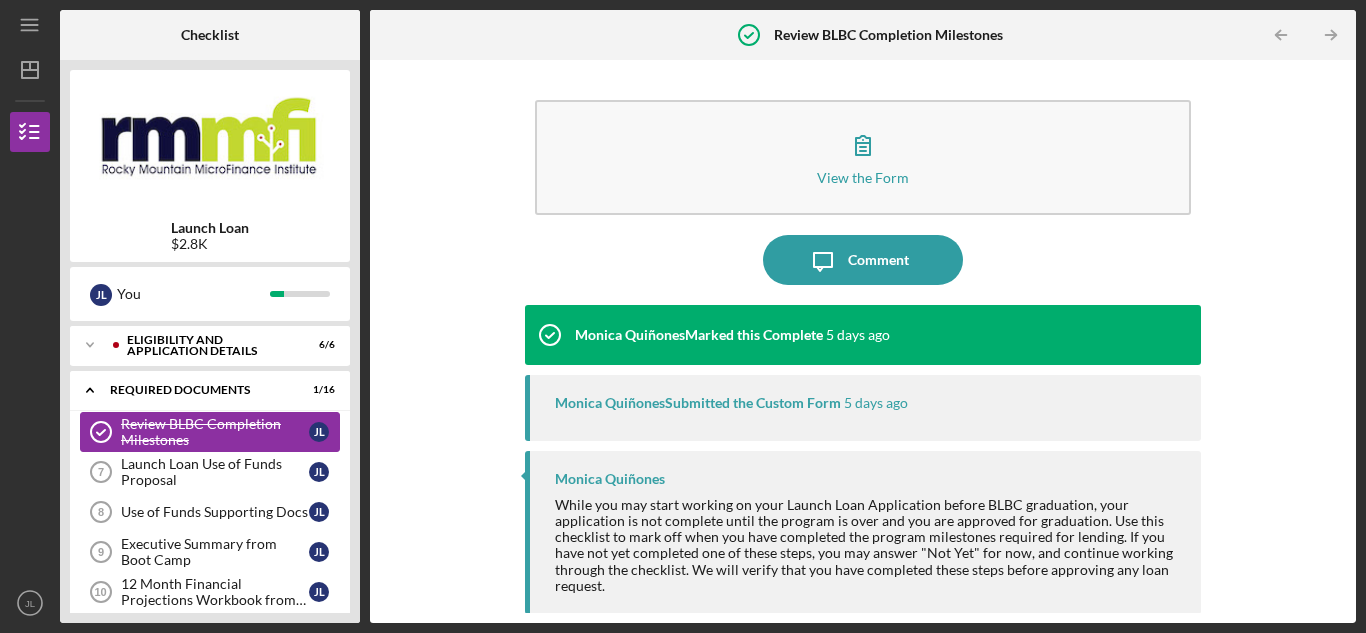 click on "Review BLBC Completion Milestones" at bounding box center [215, 432] 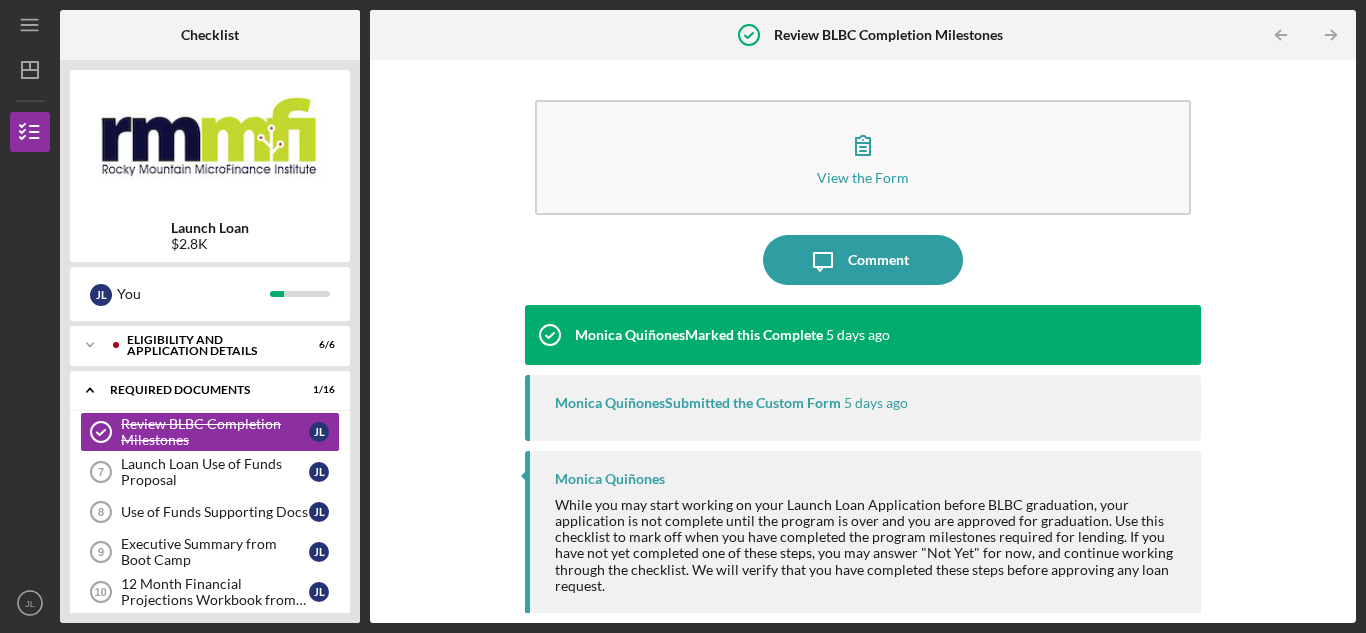 drag, startPoint x: 1352, startPoint y: 182, endPoint x: 1365, endPoint y: 214, distance: 34.539833 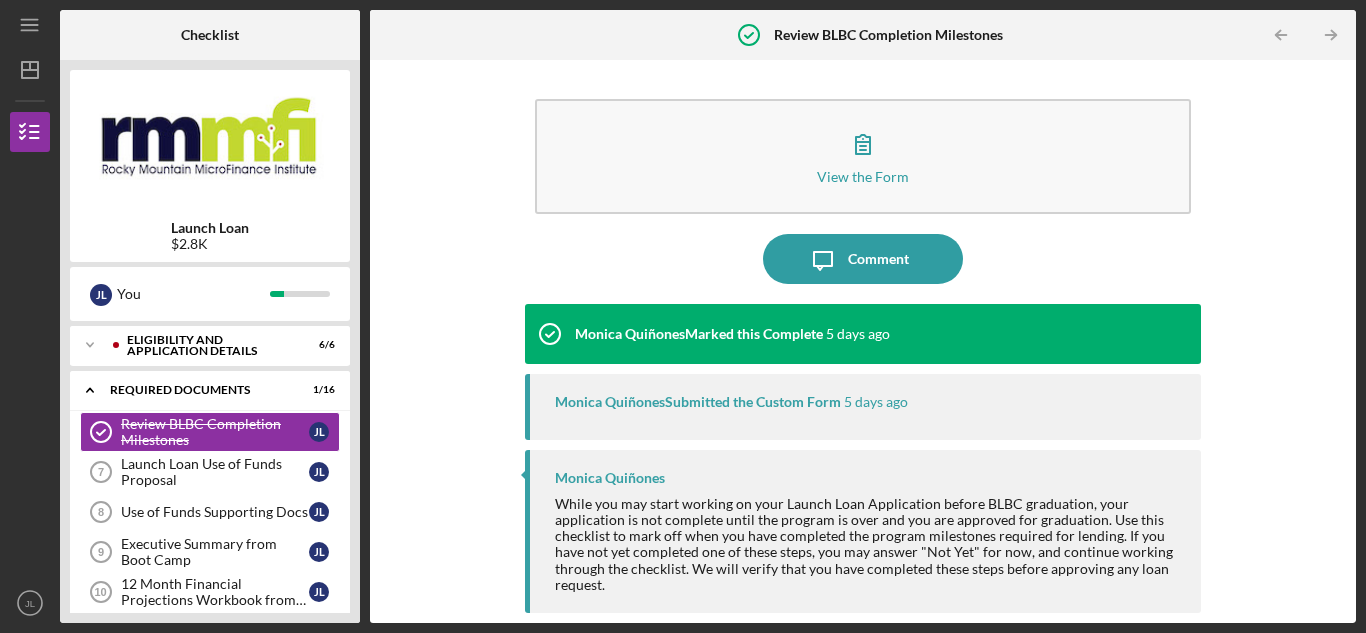 click on "[FIRST] [LAST] Submitted the Custom Form   5 days ago" at bounding box center [863, 407] 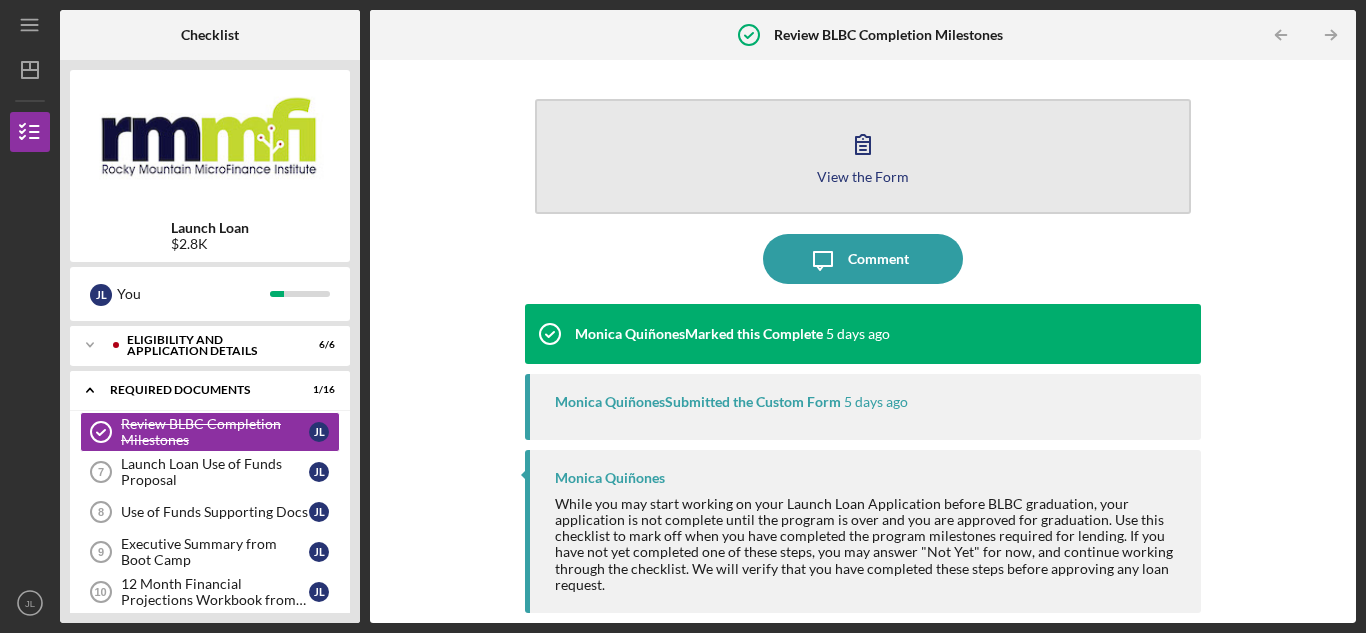click 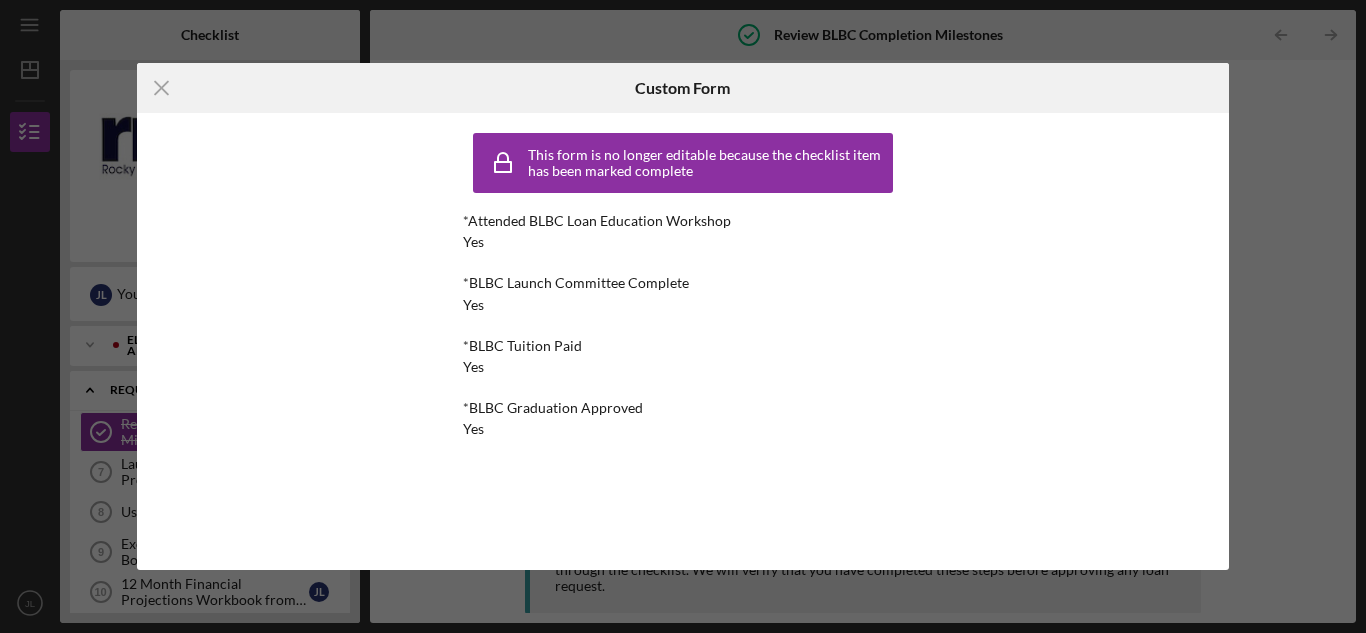 click on "This form is no longer editable because the checklist item has been marked complete" at bounding box center [708, 163] 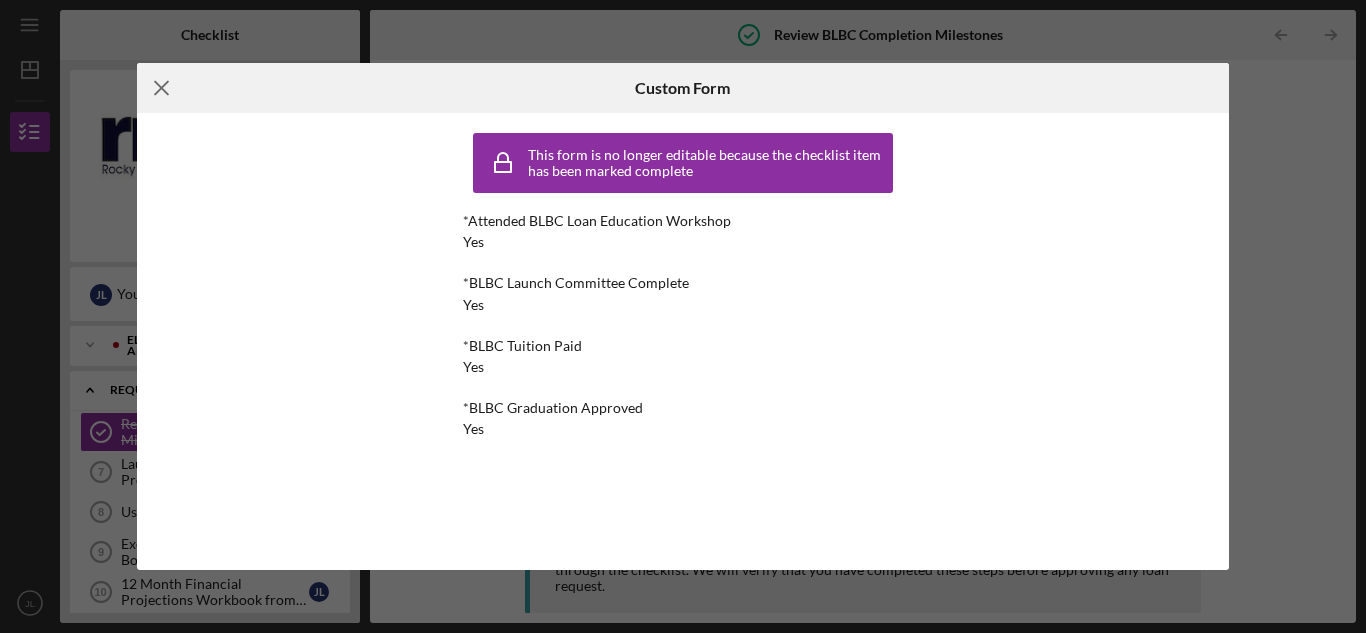 click on "Icon/Menu Close" 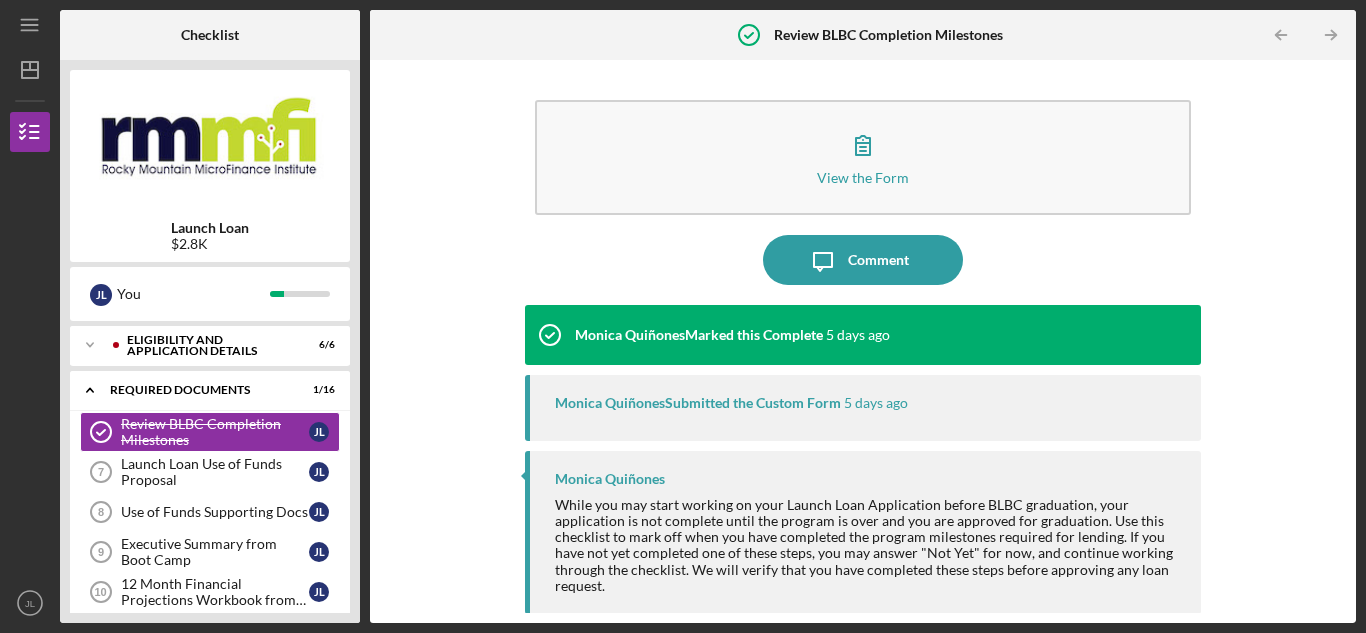 type 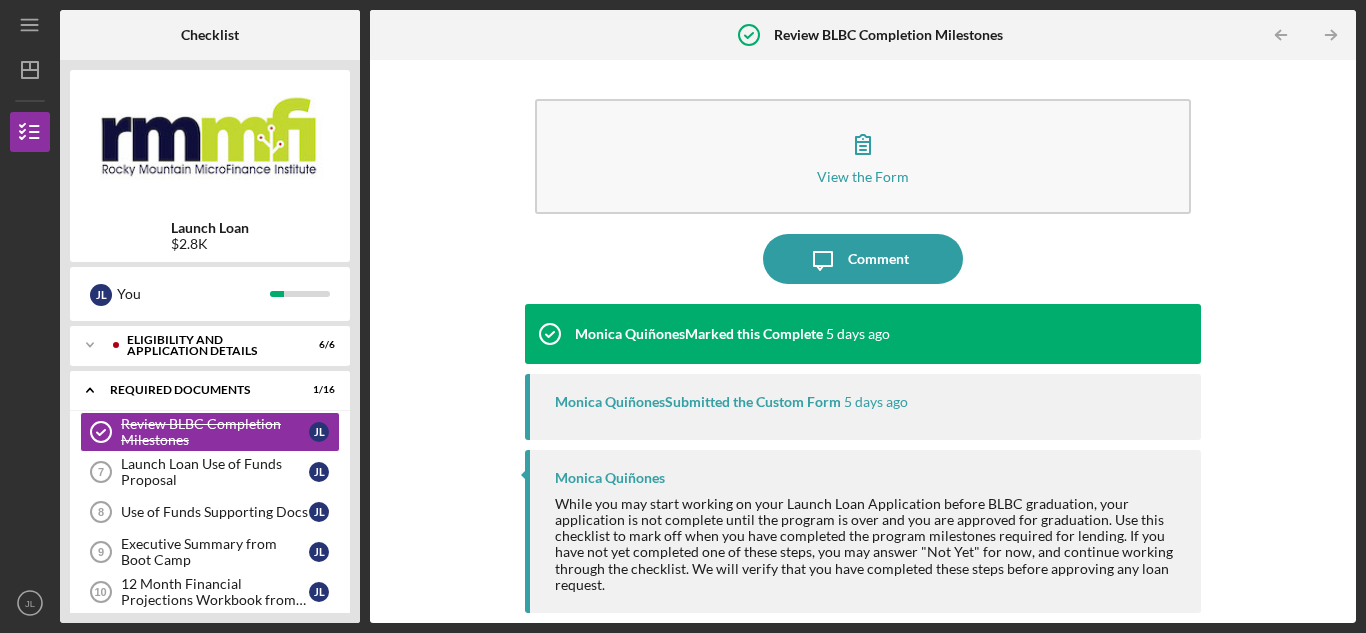 click on "Review BLBC Completion Milestones Review BLBC Completion Milestones J L Launch Loan Use of Funds Proposal 7 Launch Loan Use of Funds Proposal J L Use of Funds Supporting Docs 8 Use of Funds Supporting Docs J L Executive Summary from Boot Camp 9 Executive Summary from Boot Camp J L 12 Month Financial Projections Workbook from Boot Camp 10 12 Month Financial Projections Workbook from Boot Camp J L Government-issued ID  11 Government-issued ID  J L Business Registration Document 12 Business Registration Document J L Business Certificate of Good Standing 13 Business Certificate of Good Standing J L EIN Verification 14 EIN Verification J L Business Bank Statements 15 Business Bank Statements J L Personal and Business Tax Returns (2 yrs) 16 Personal and Business Tax Returns (2 yrs) J L Personal Bank Statements (3 months) 17 Personal Bank Statements (3 months) J L Soft Credit Checkup Completed During Boot Camp 18 Soft Credit Checkup Completed During Boot Camp J L [OPTIONAL]: Upload additional documents  19 J L 20 J" at bounding box center [210, 737] 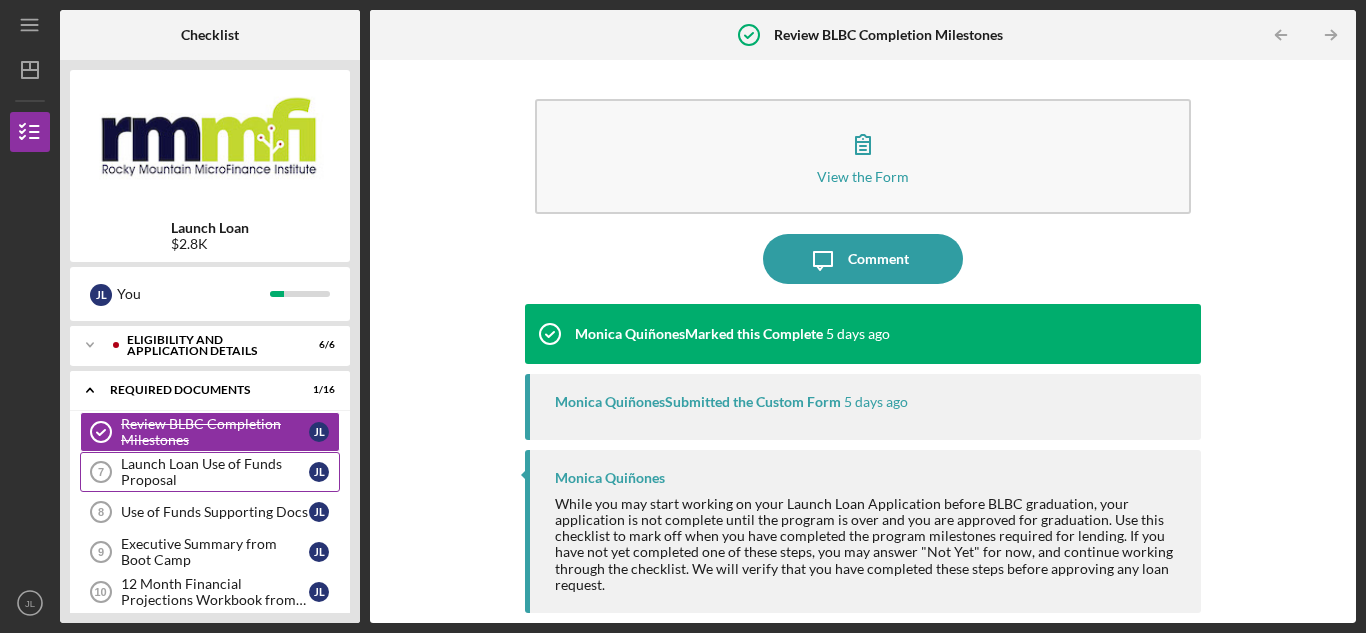 click on "Launch Loan Use of Funds Proposal" at bounding box center [215, 472] 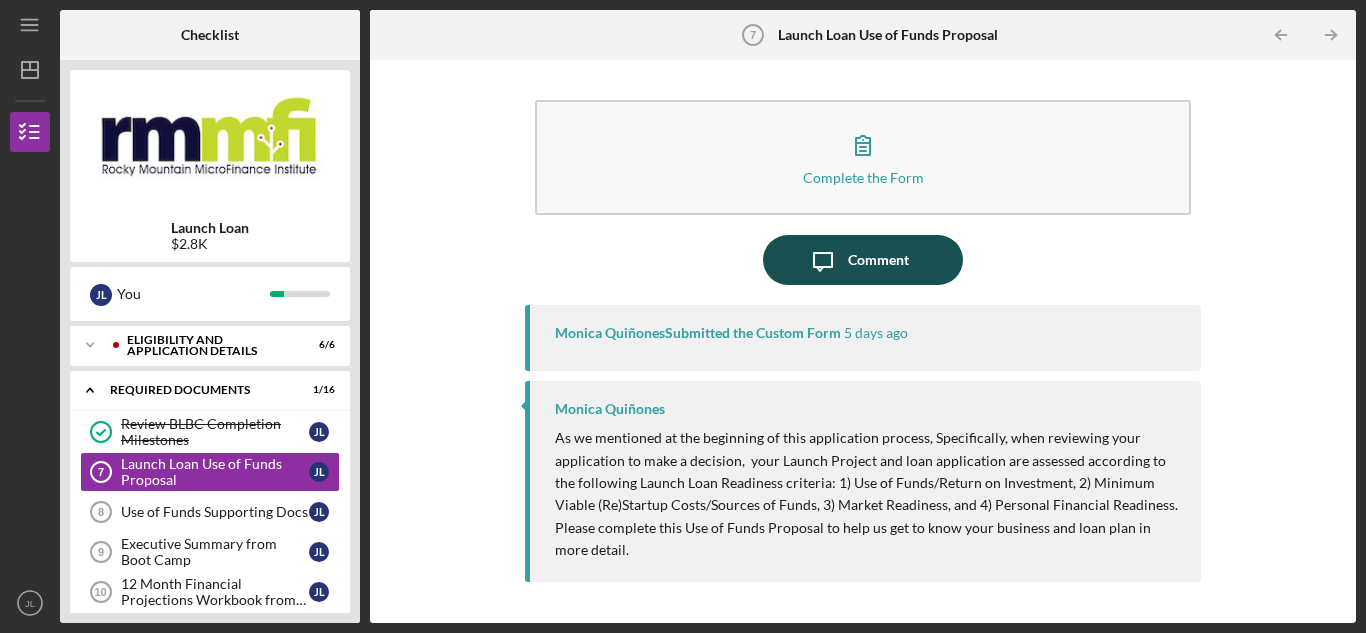 click on "Icon/Message" 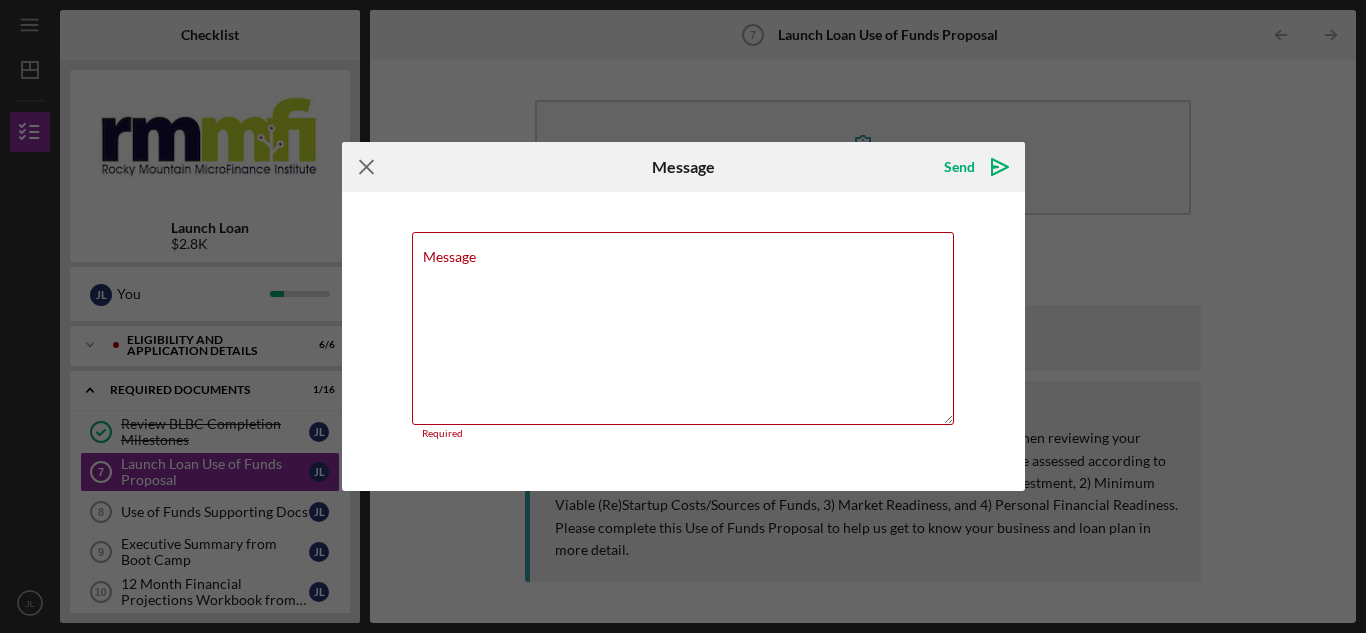 click on "Icon/Menu Close" 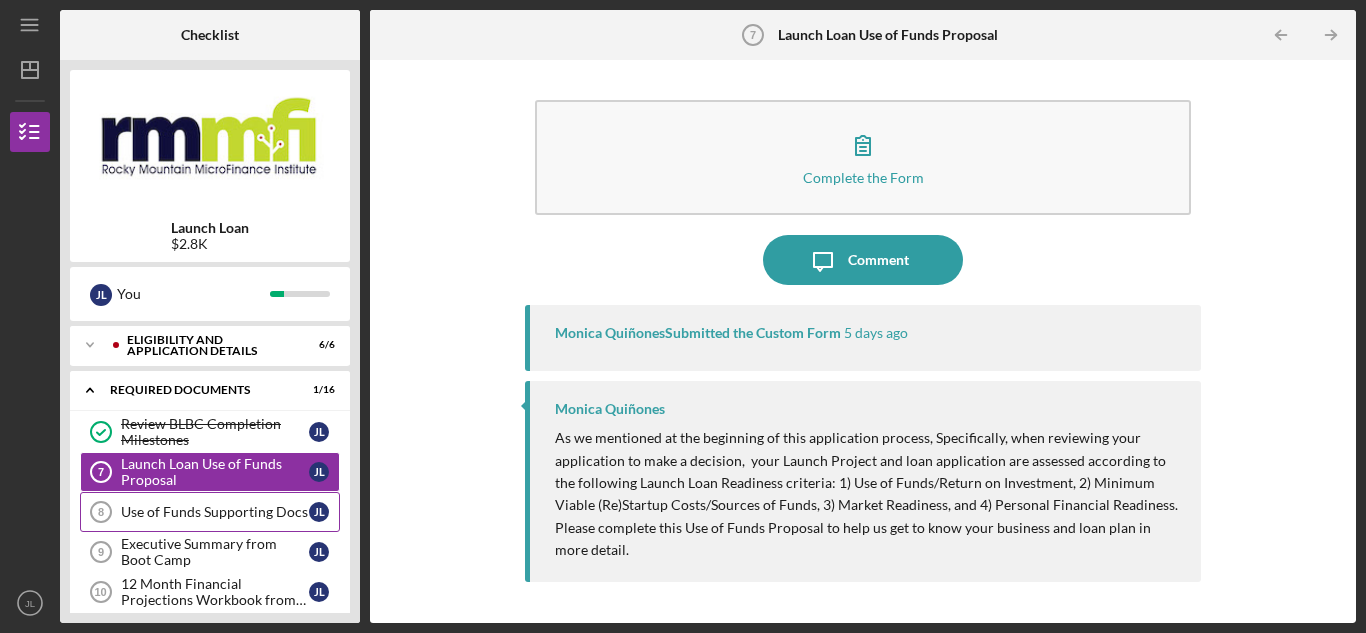 click on "Use of Funds Supporting Docs" at bounding box center [215, 512] 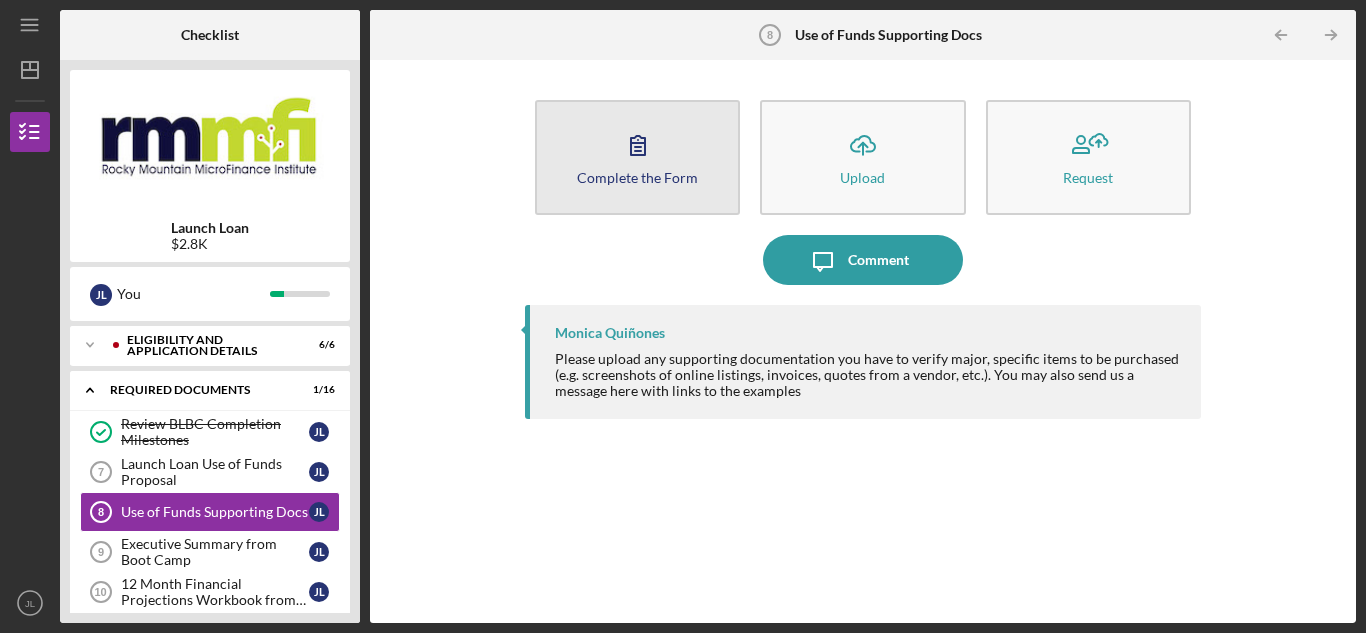 click 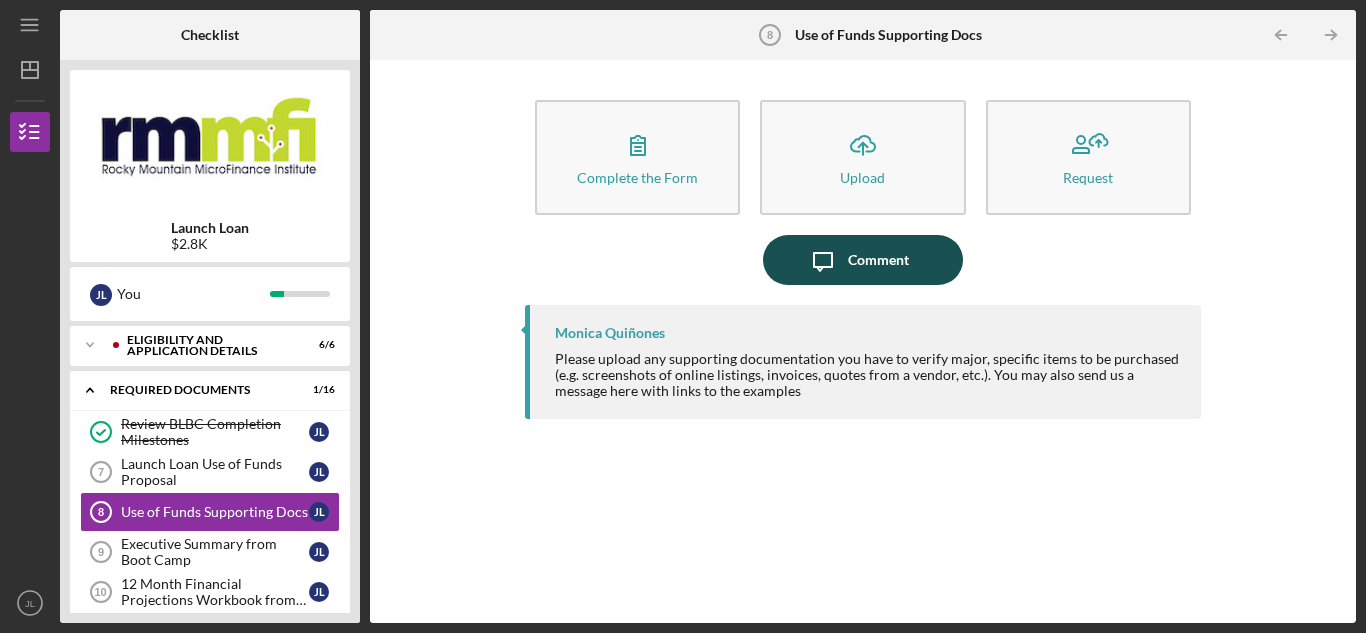 click on "Icon/Message" 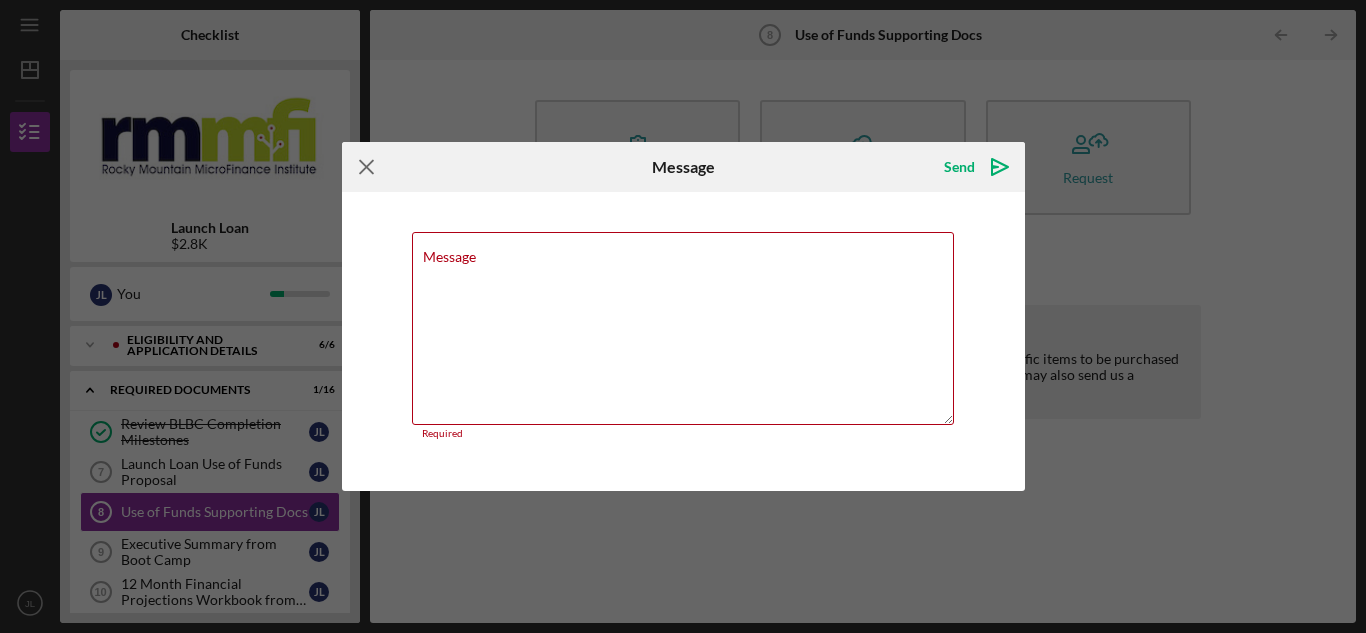 click on "Icon/Menu Close" 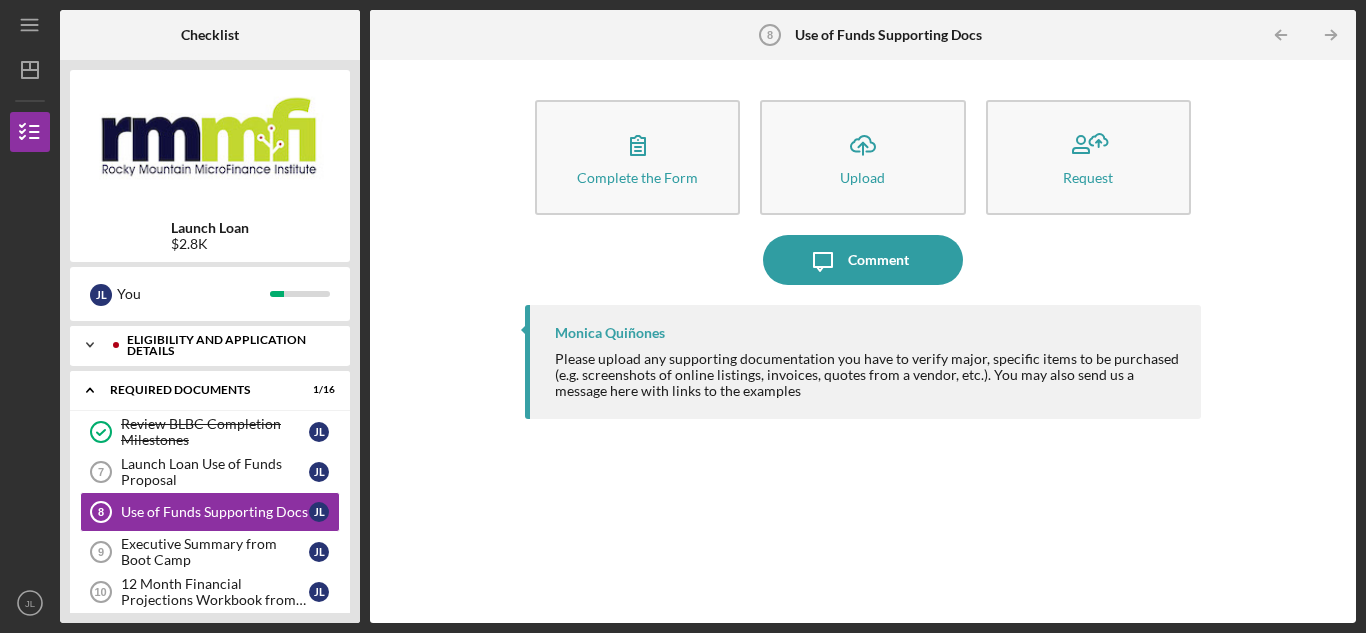 click on "Eligibility and Application Details" at bounding box center [226, 345] 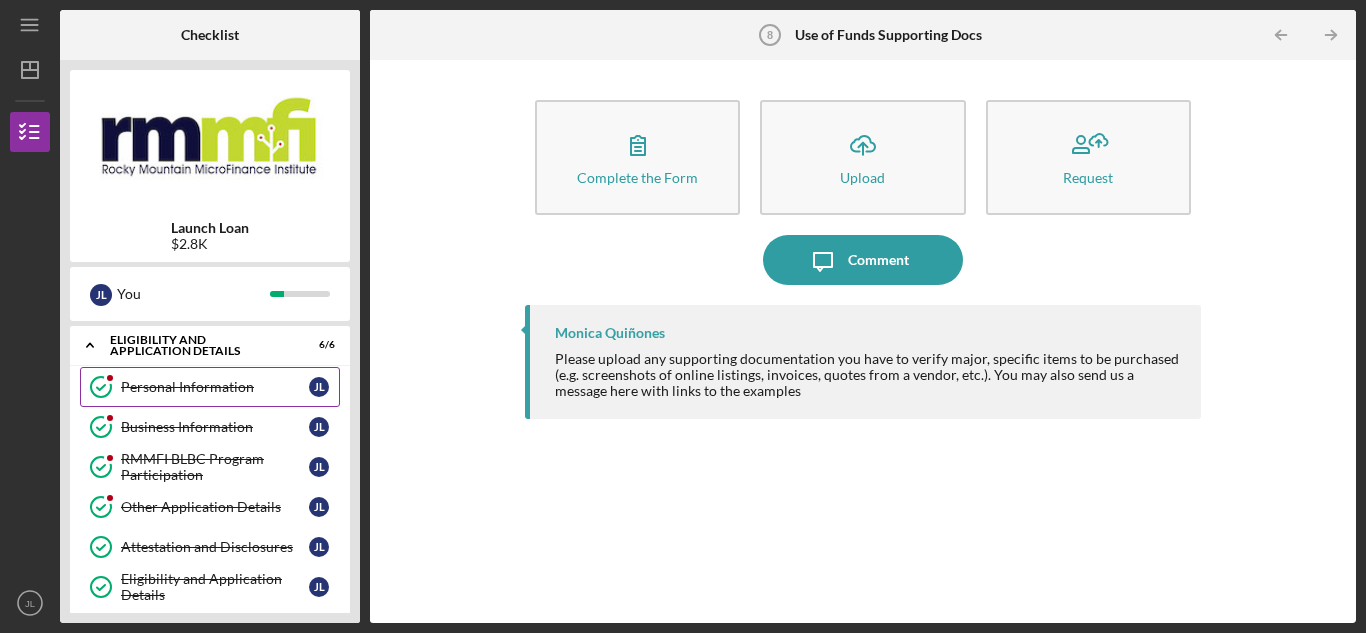 click on "Personal Information" at bounding box center (215, 387) 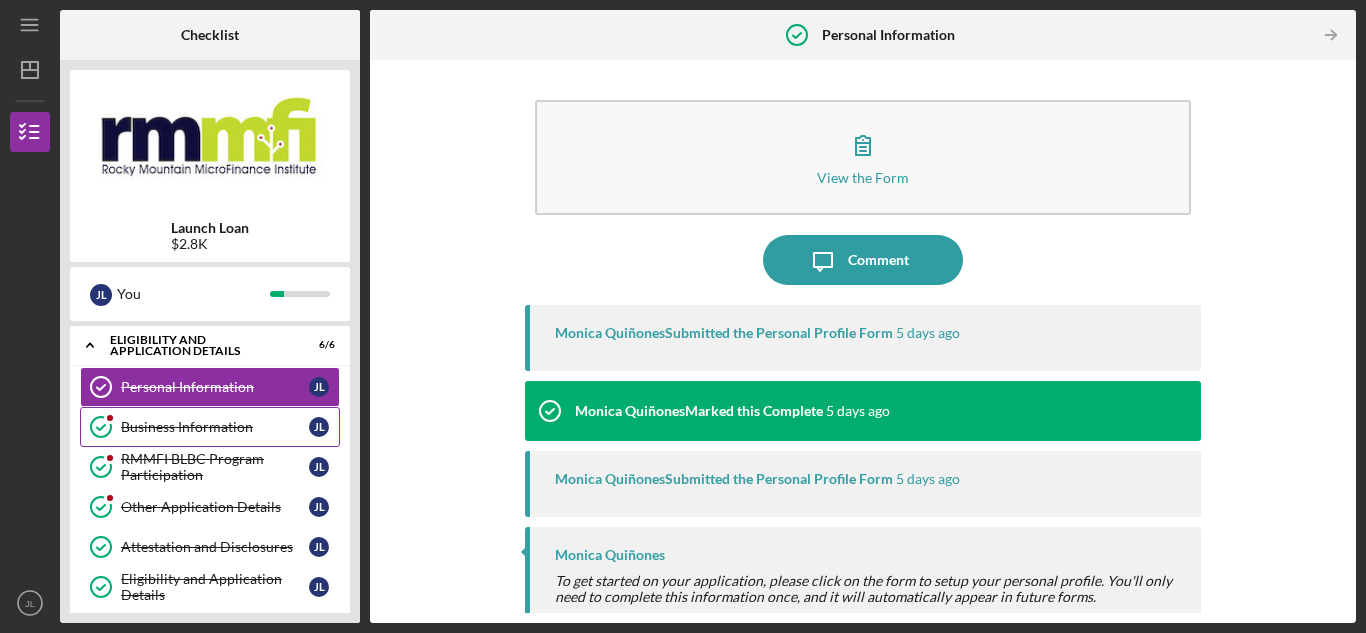 click on "Business Information" at bounding box center [215, 427] 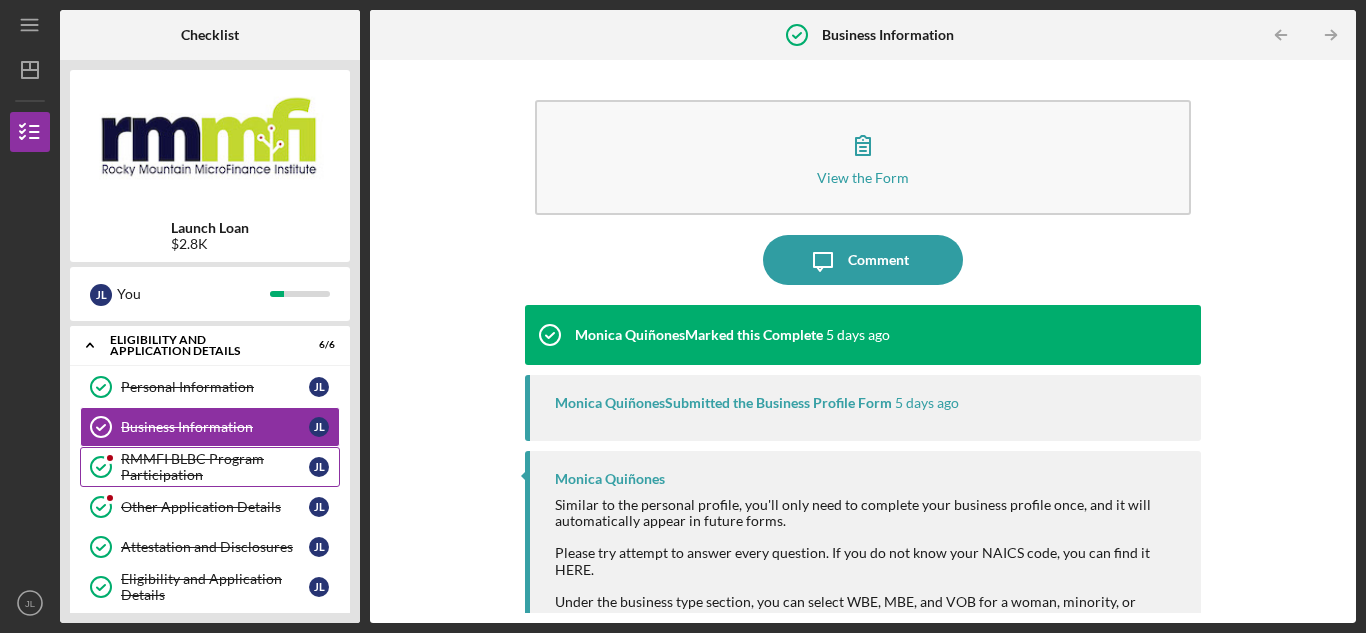 click on "RMMFI  BLBC Program Participation" at bounding box center (215, 467) 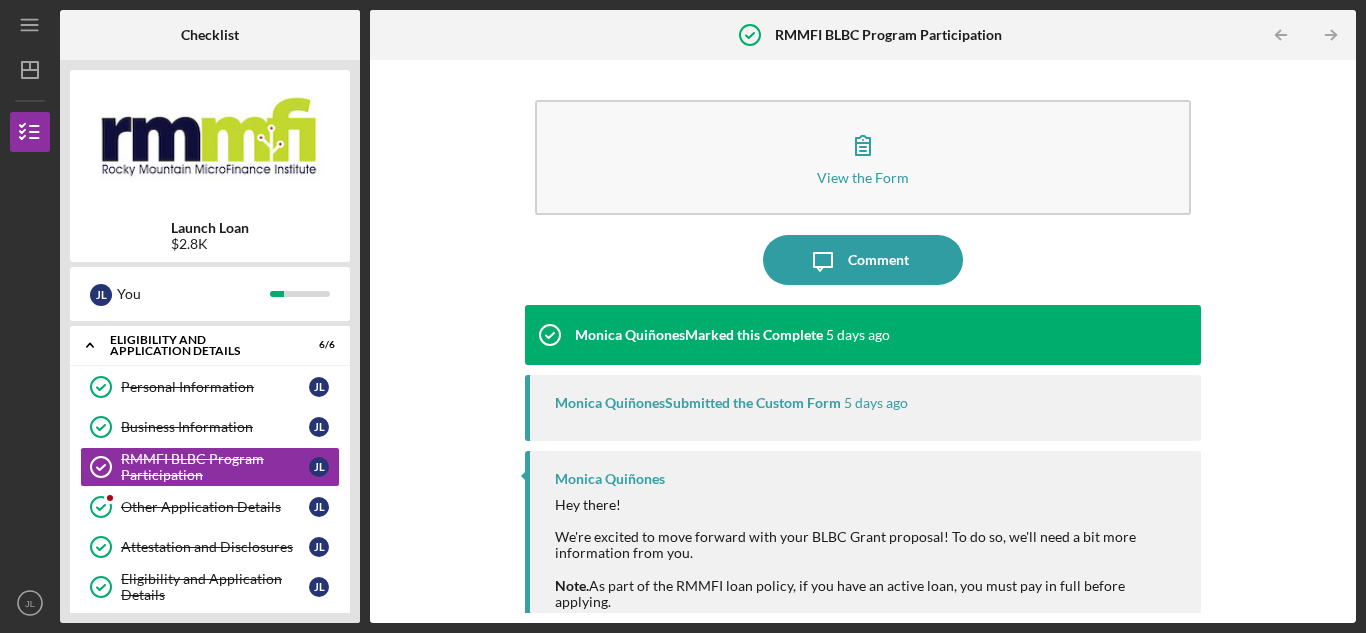 click on "View the Form Form Icon/Message Comment [FIRST] [LAST] Marked this Complete    5 days ago [FIRST] [LAST] Submitted the Custom Form   5 days ago [FIRST] [LAST]   Hey there!
We're excited to move forward with your BLBC Grant proposal! To do so, we'll need a bit more information from you.
Note.   As part of the RMMFI loan policy, if you have an active loan, you must pay in full before applying." at bounding box center [863, 341] 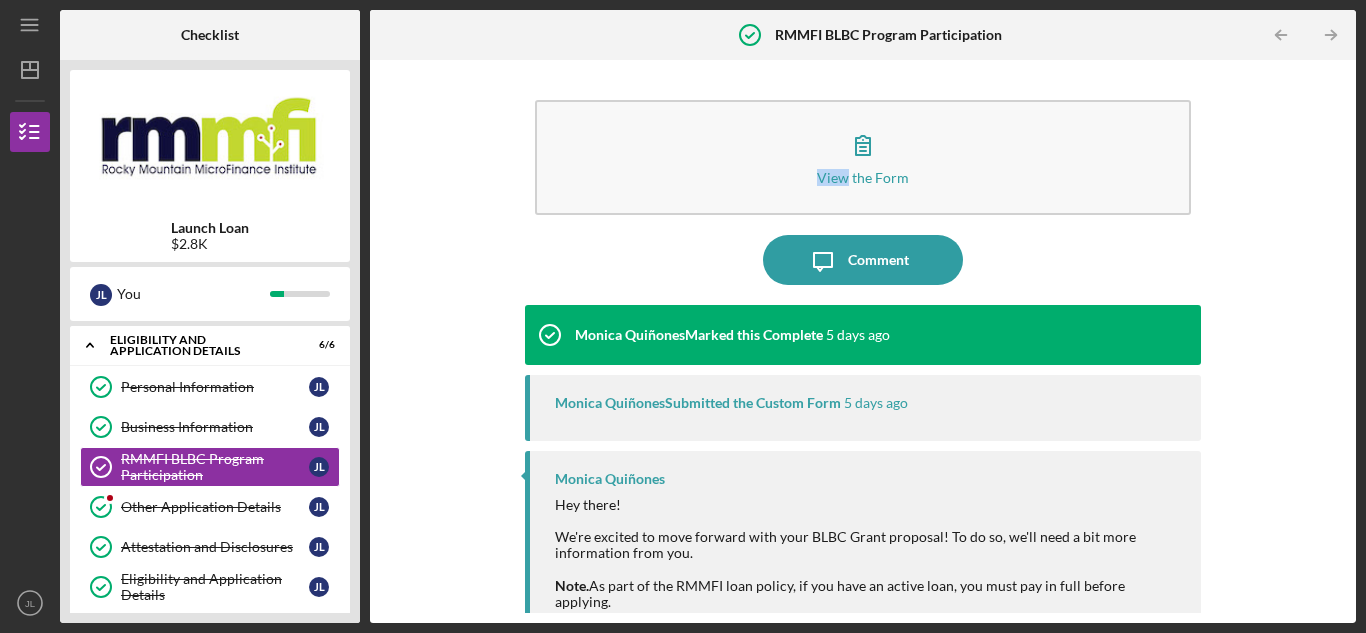 scroll, scrollTop: 1, scrollLeft: 0, axis: vertical 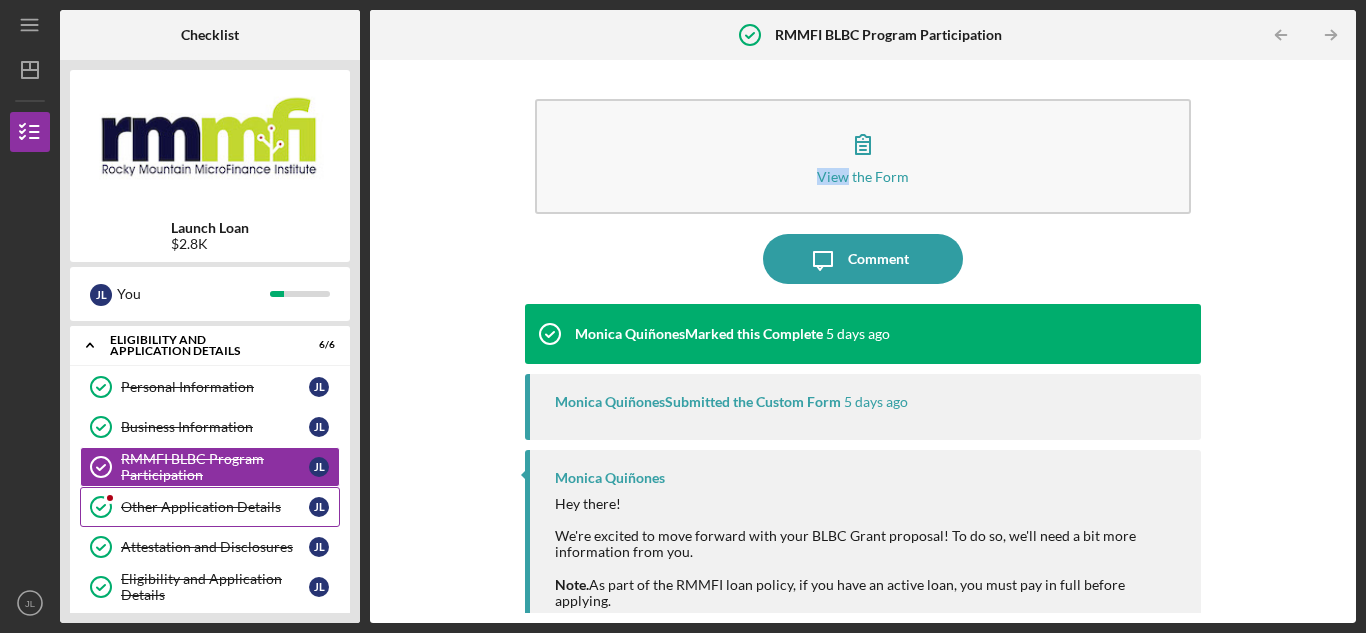 click on "Other Application Details" at bounding box center (215, 507) 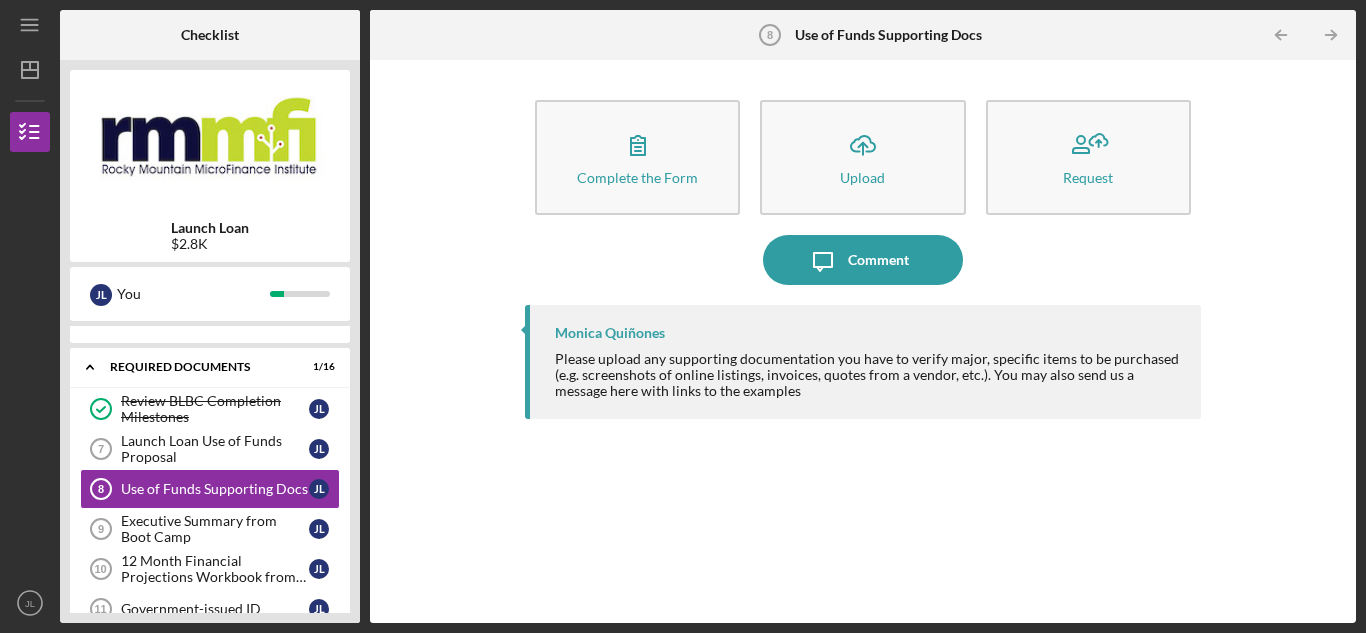 scroll, scrollTop: 294, scrollLeft: 0, axis: vertical 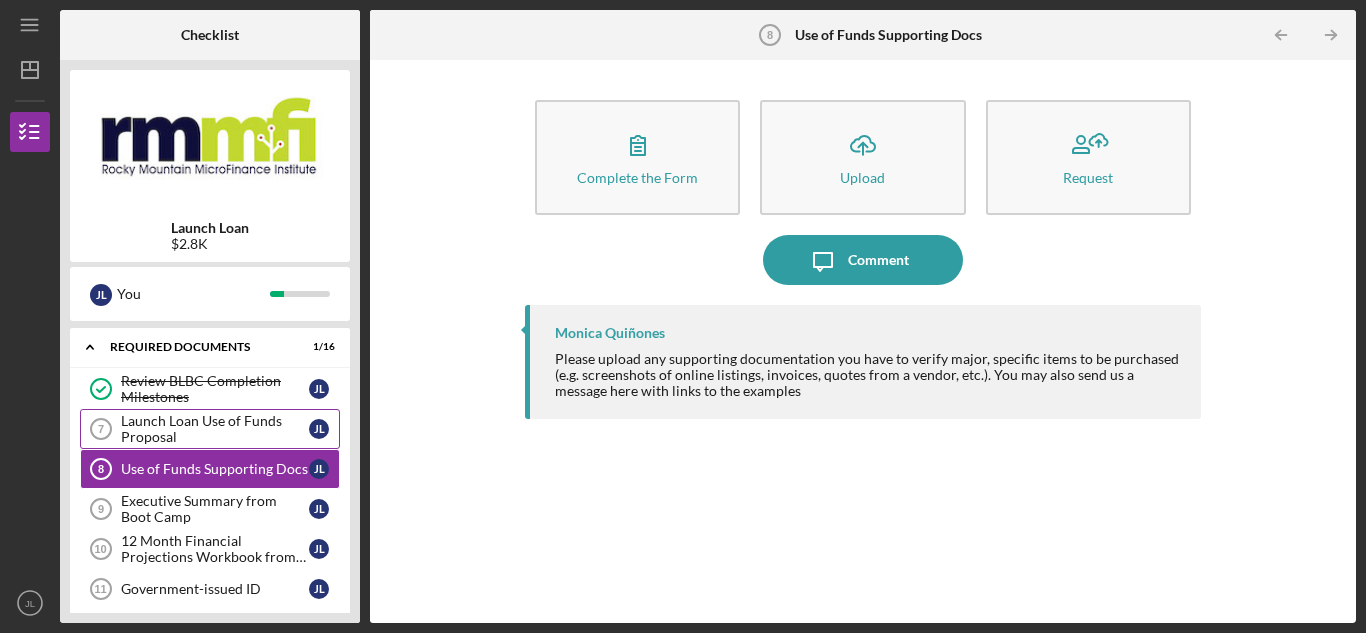 click on "Launch Loan Use of Funds Proposal" at bounding box center [215, 429] 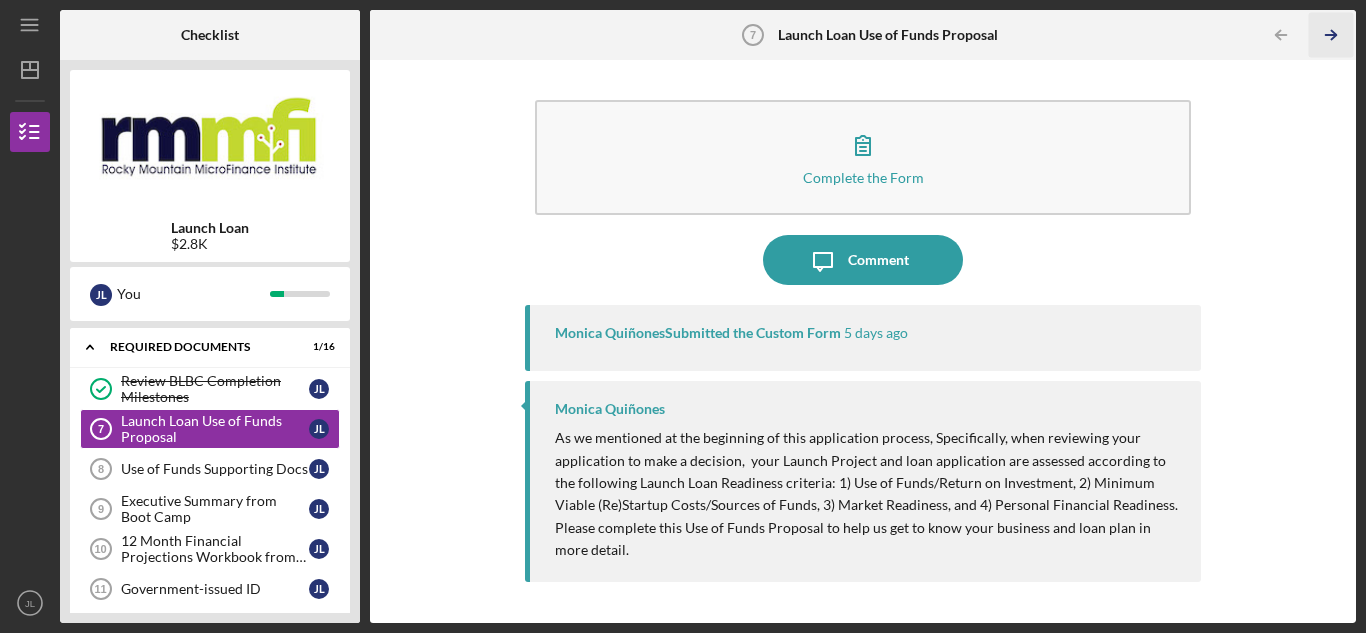 click on "Icon/Table Pagination Arrow" 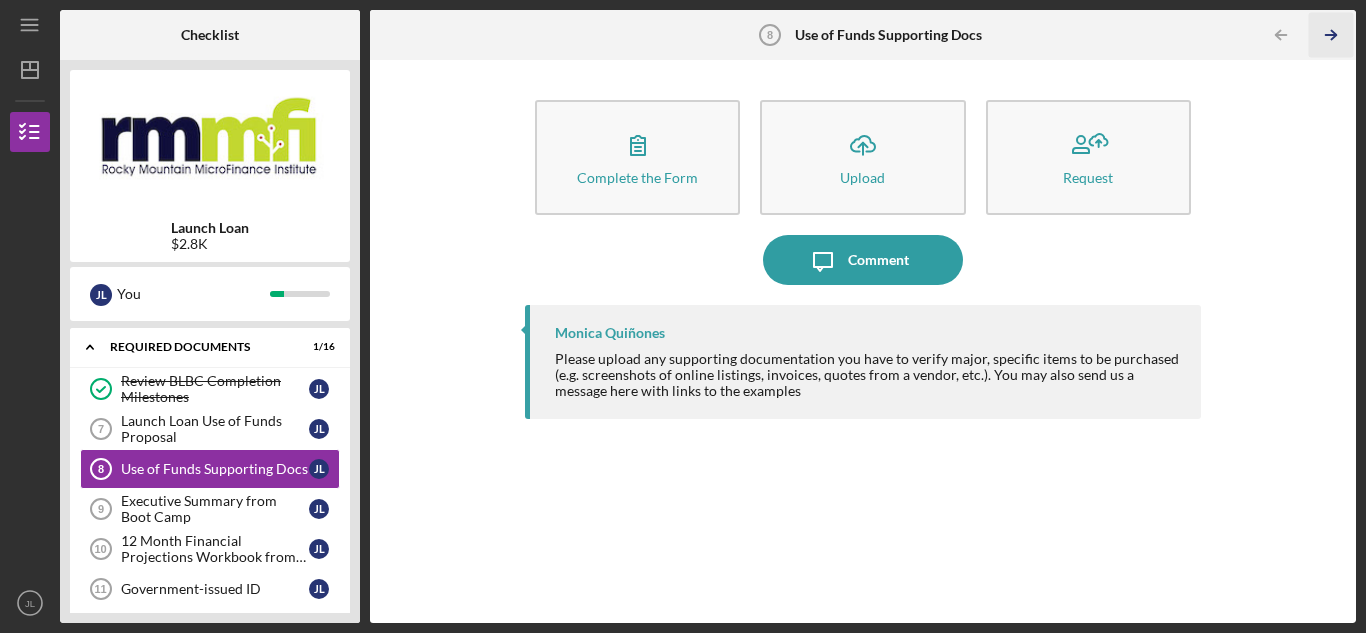 click on "Icon/Table Pagination Arrow" 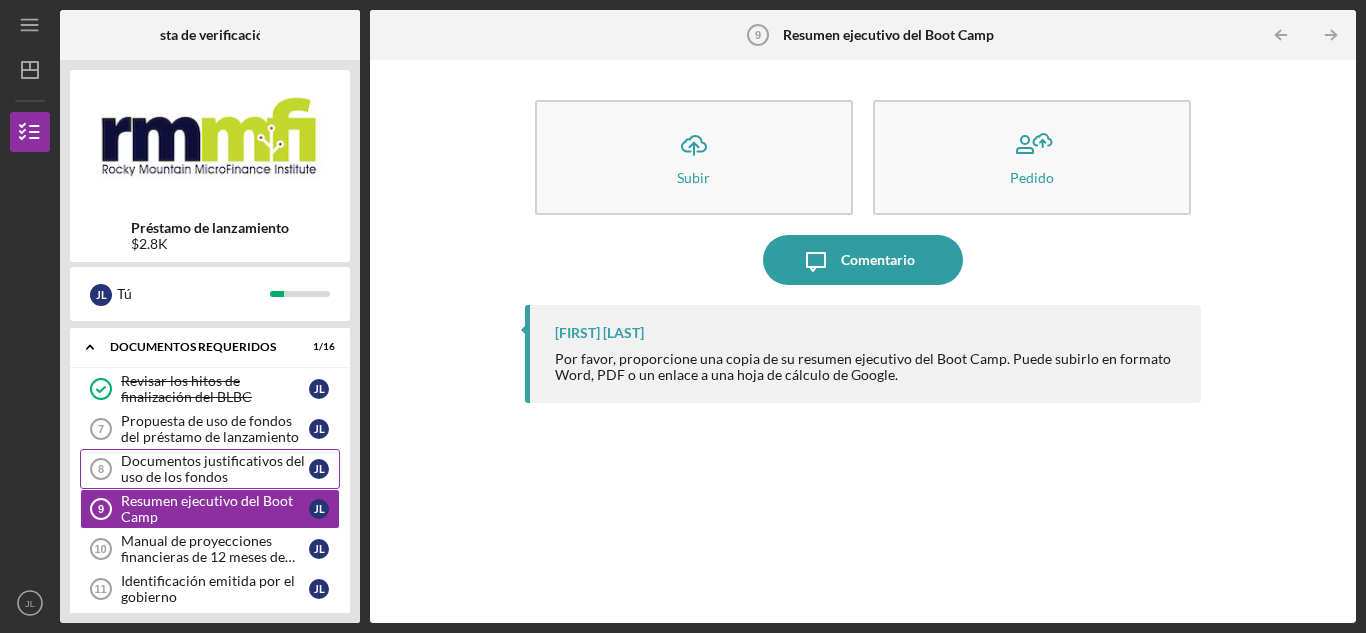 click on "Documentos justificativos del uso de los fondos" at bounding box center [213, 468] 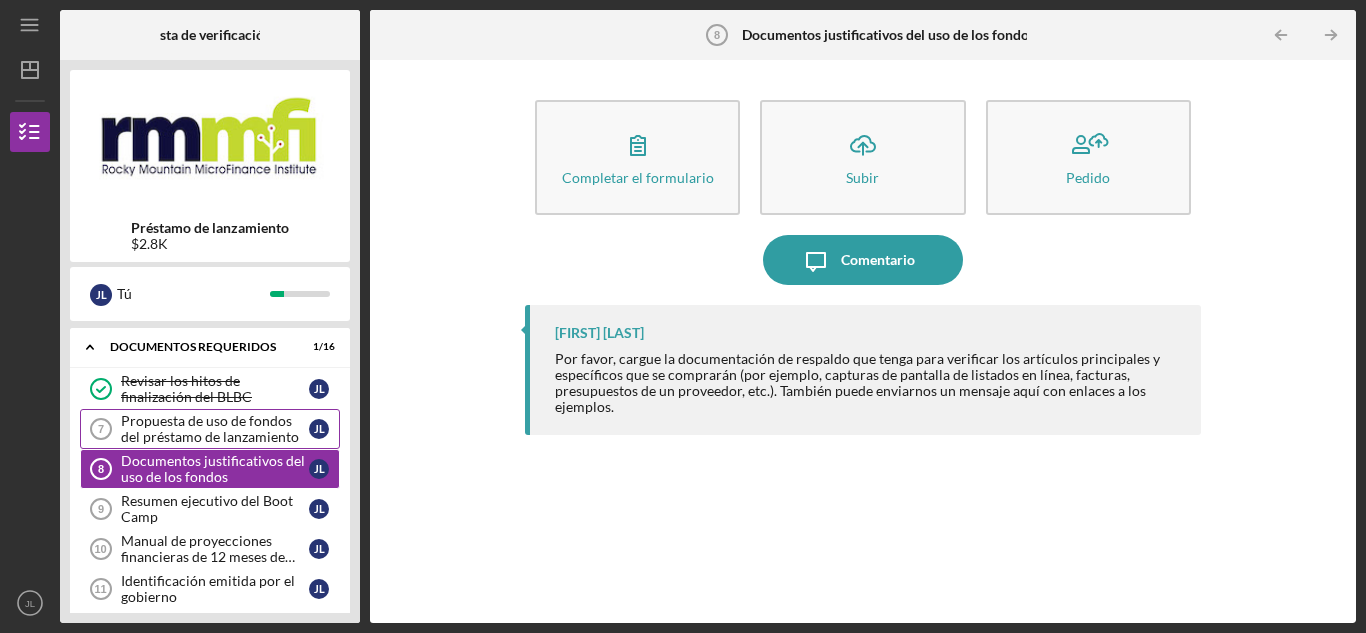 click on "Propuesta de uso de fondos del préstamo de lanzamiento" at bounding box center (210, 428) 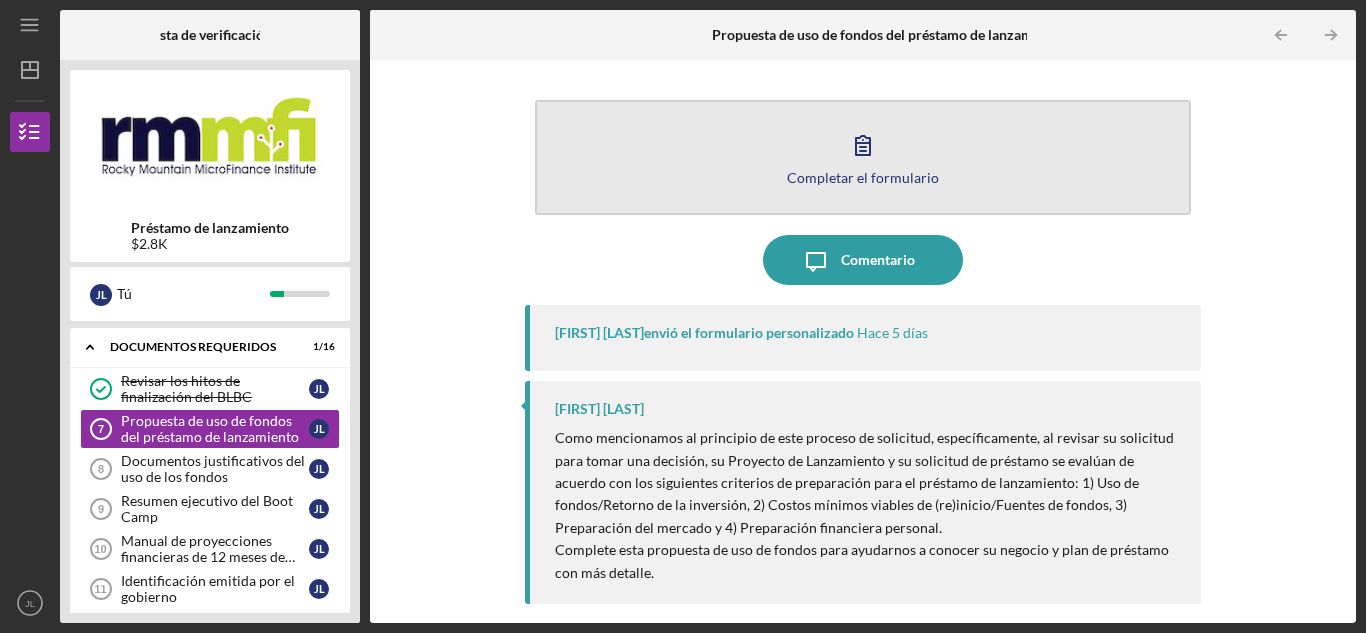 click 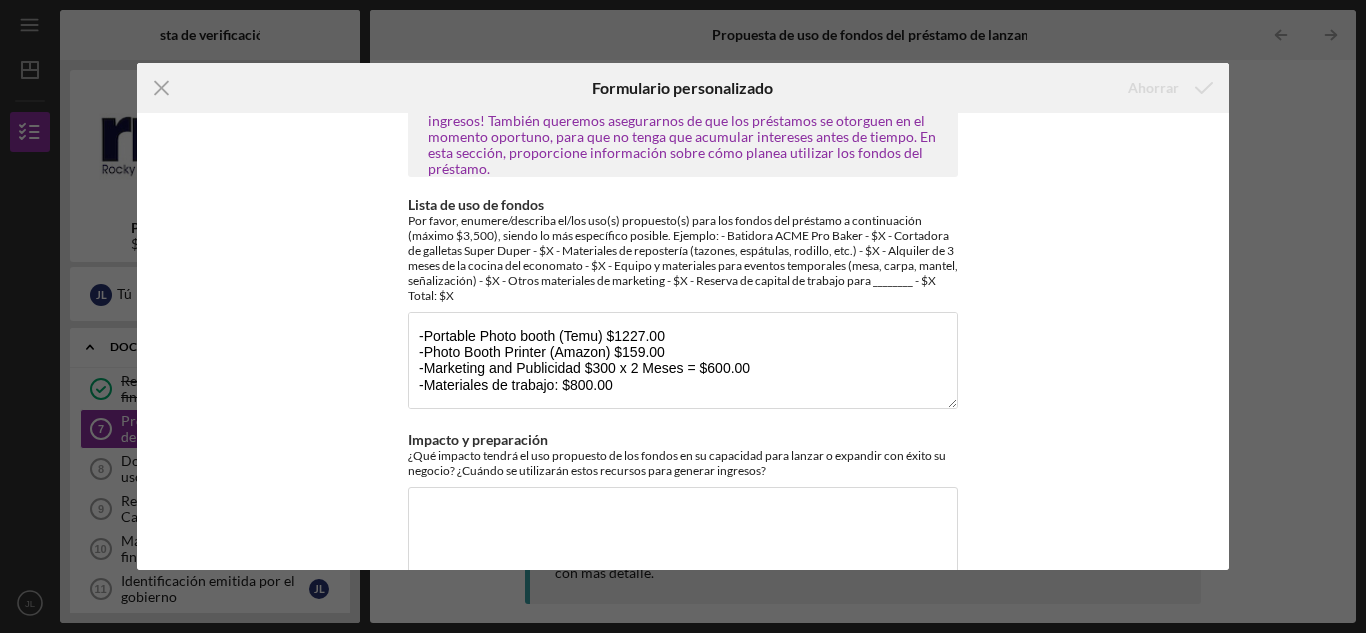 scroll, scrollTop: 108, scrollLeft: 0, axis: vertical 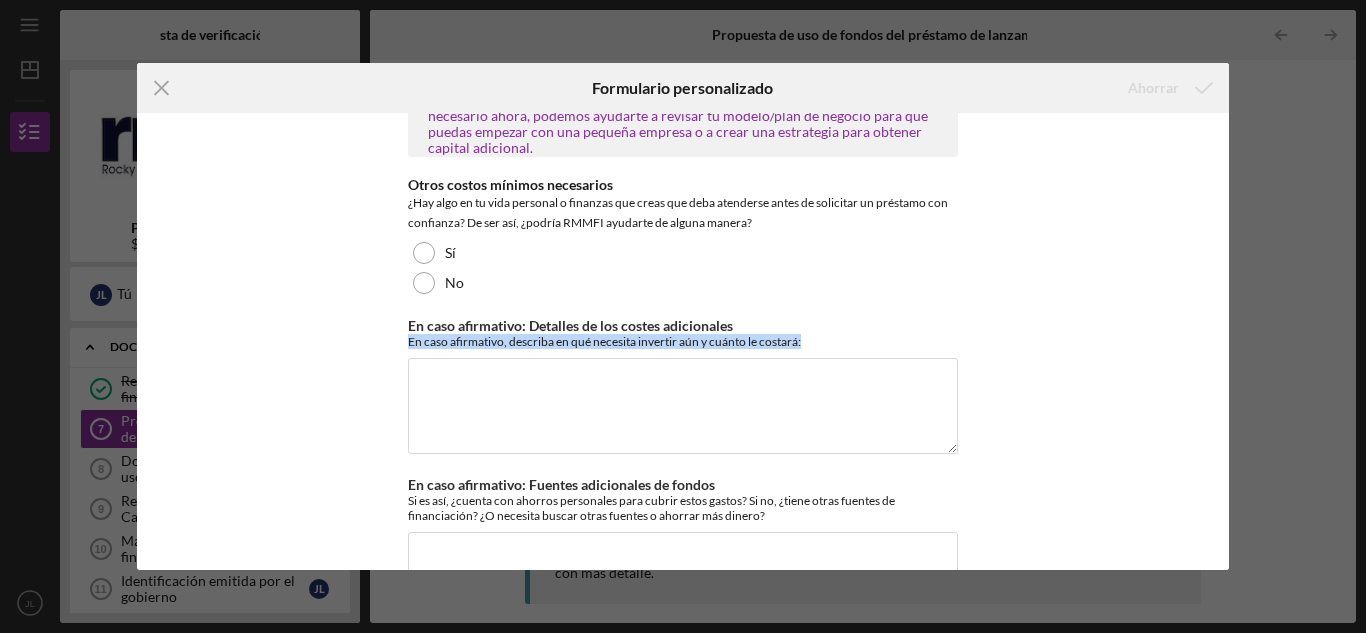 drag, startPoint x: 1228, startPoint y: 307, endPoint x: 1234, endPoint y: 366, distance: 59.3043 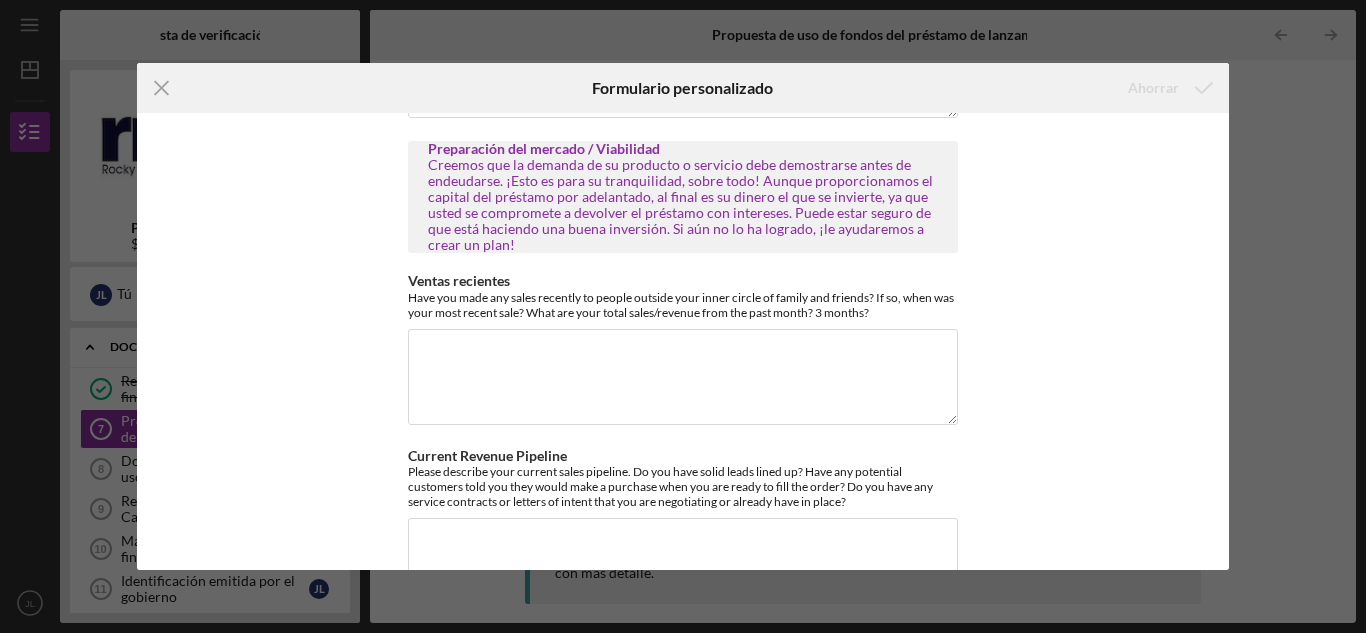 scroll, scrollTop: 1350, scrollLeft: 0, axis: vertical 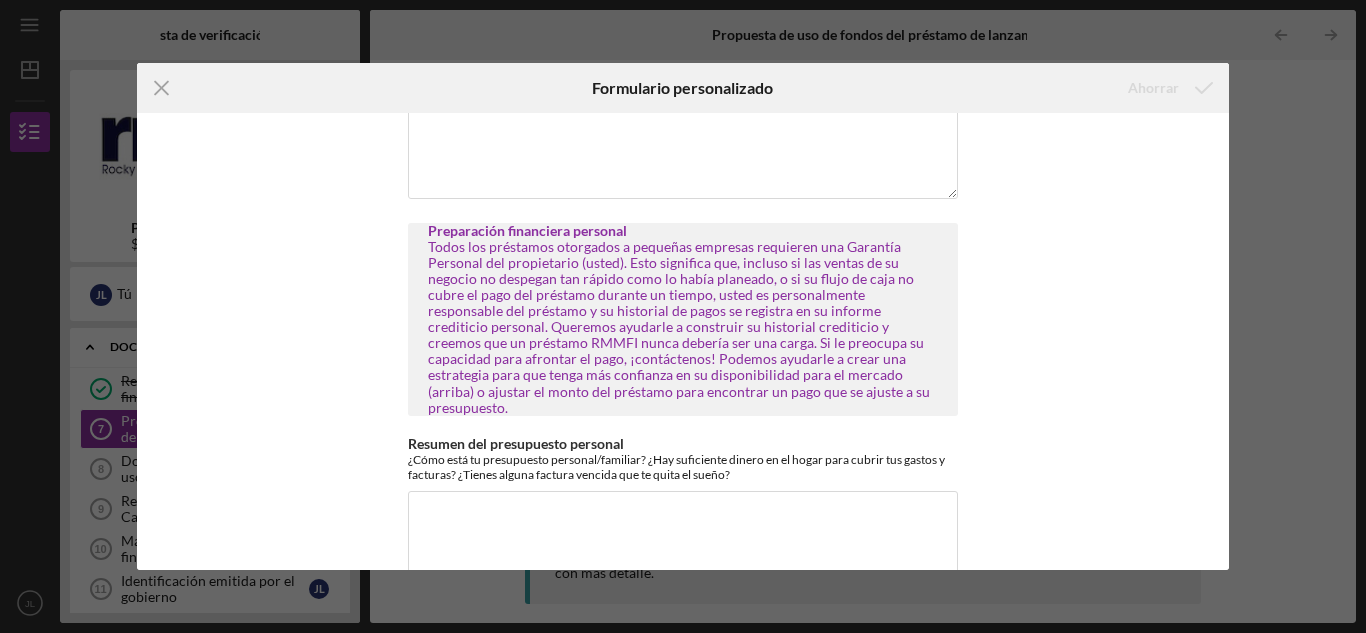 drag, startPoint x: 1230, startPoint y: 469, endPoint x: 1220, endPoint y: 506, distance: 38.327538 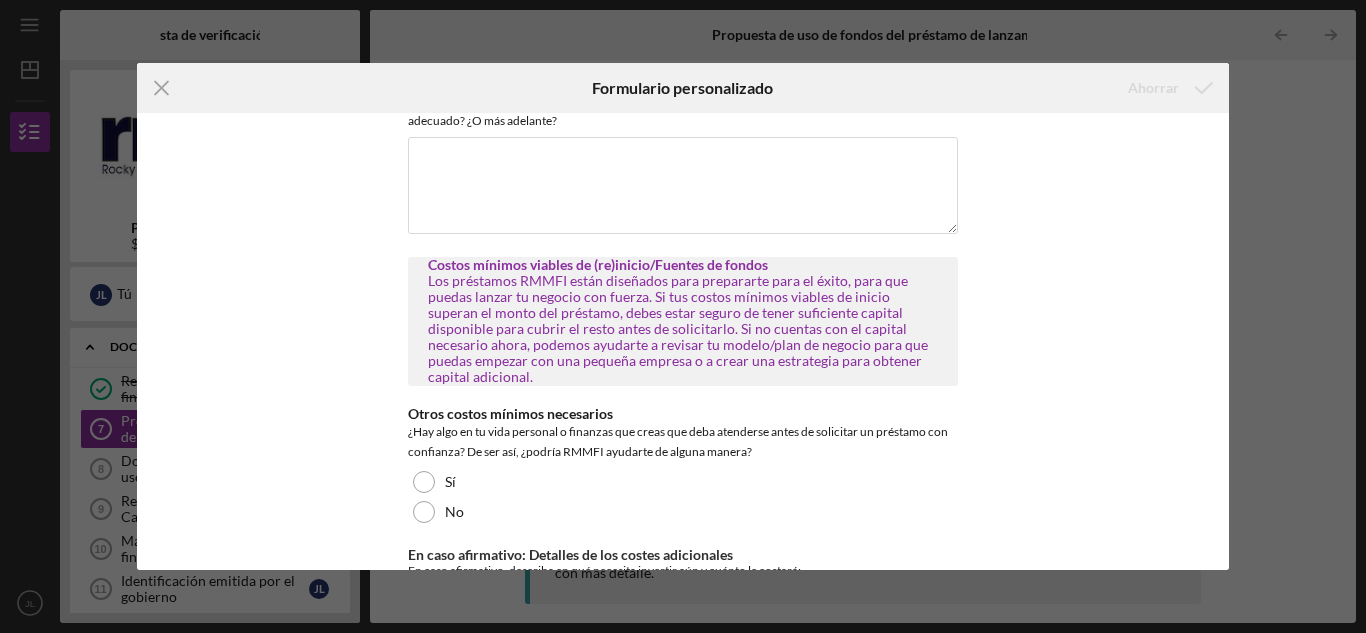 scroll, scrollTop: 0, scrollLeft: 0, axis: both 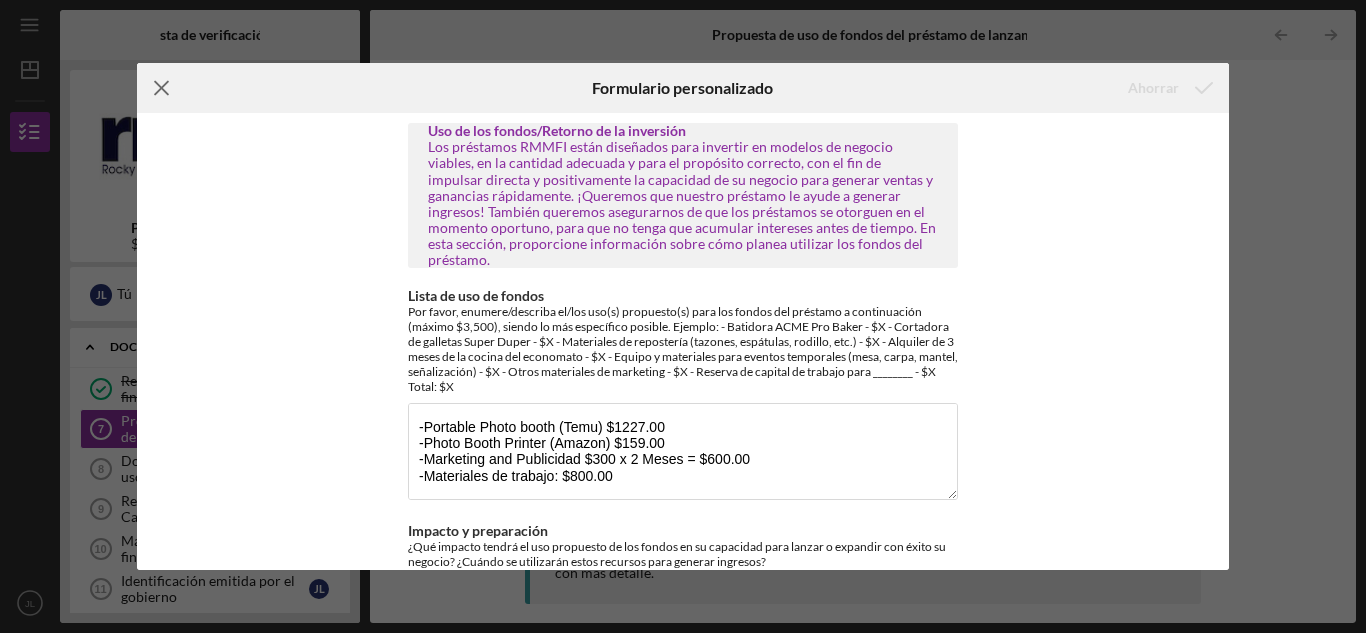 click on "Icon/Menu Close" 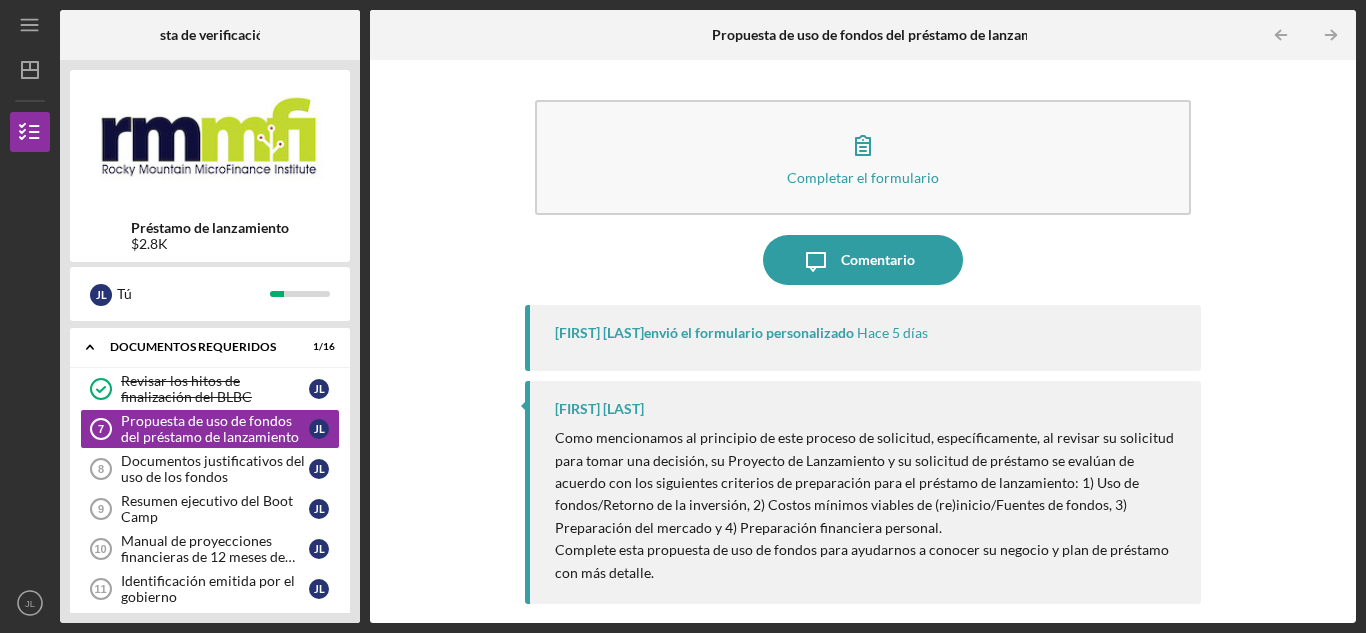 click at bounding box center (210, 140) 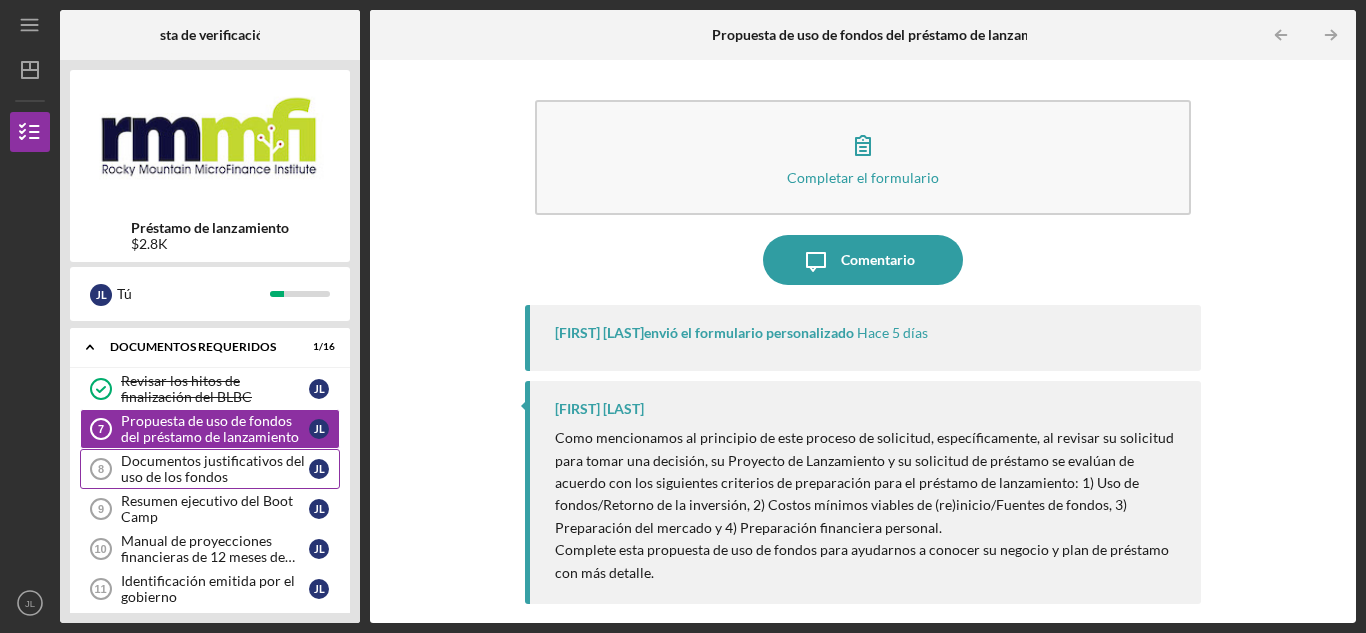 click on "Documentos justificativos del uso de los fondos" at bounding box center (213, 468) 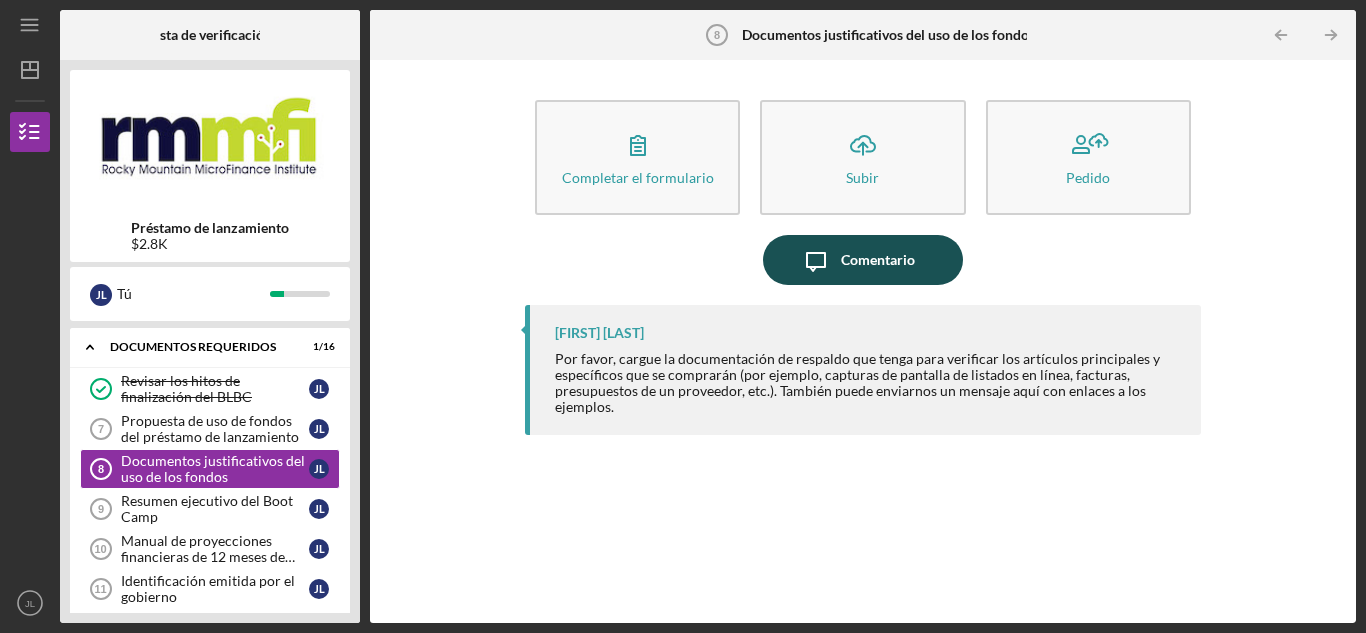 click on "Icon/Message" 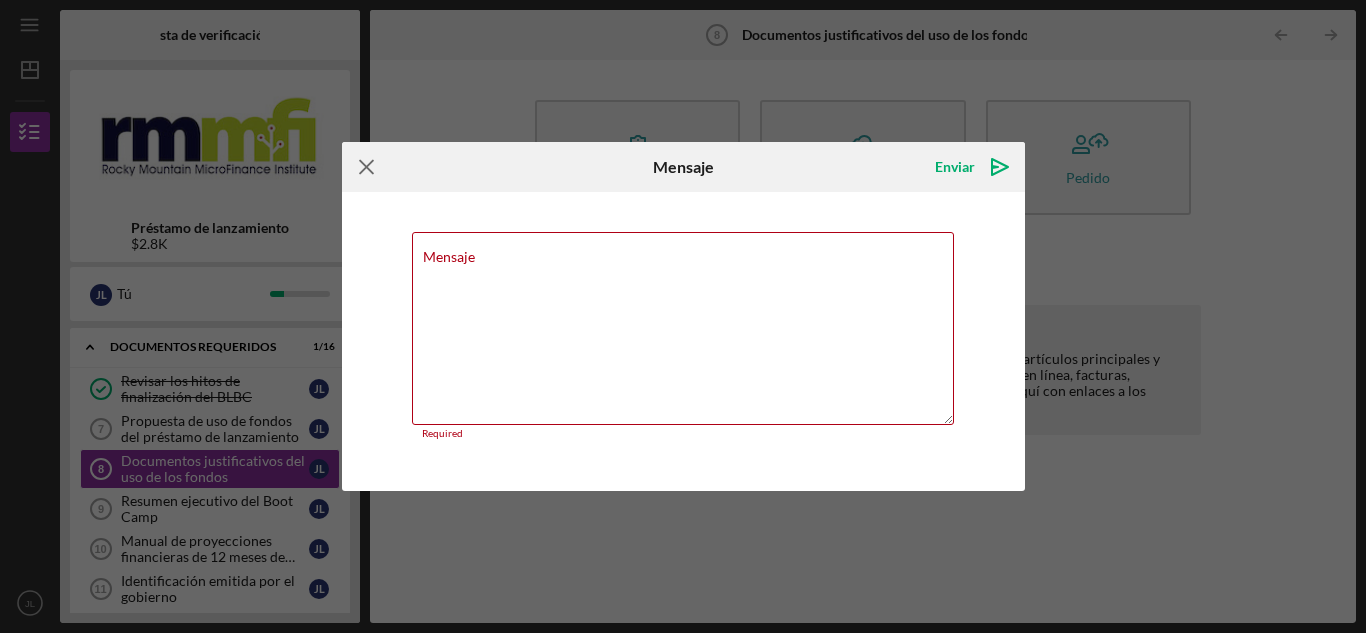 click on "Icon/Menu Close" 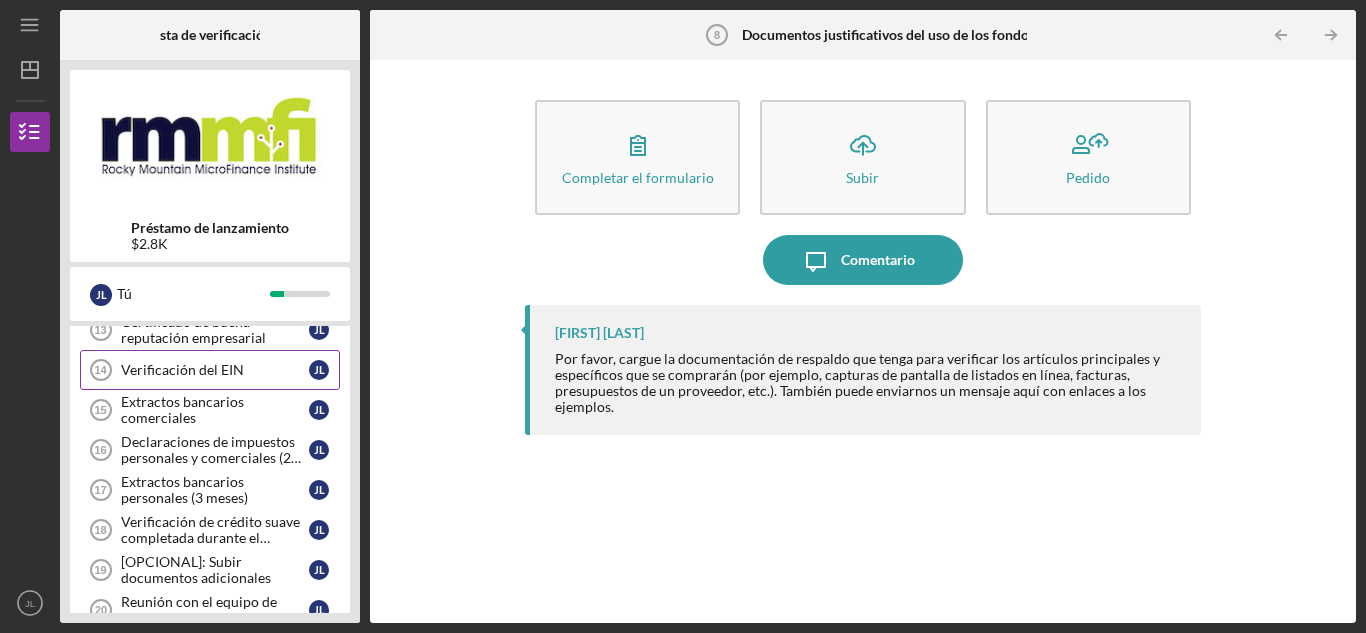 scroll, scrollTop: 634, scrollLeft: 0, axis: vertical 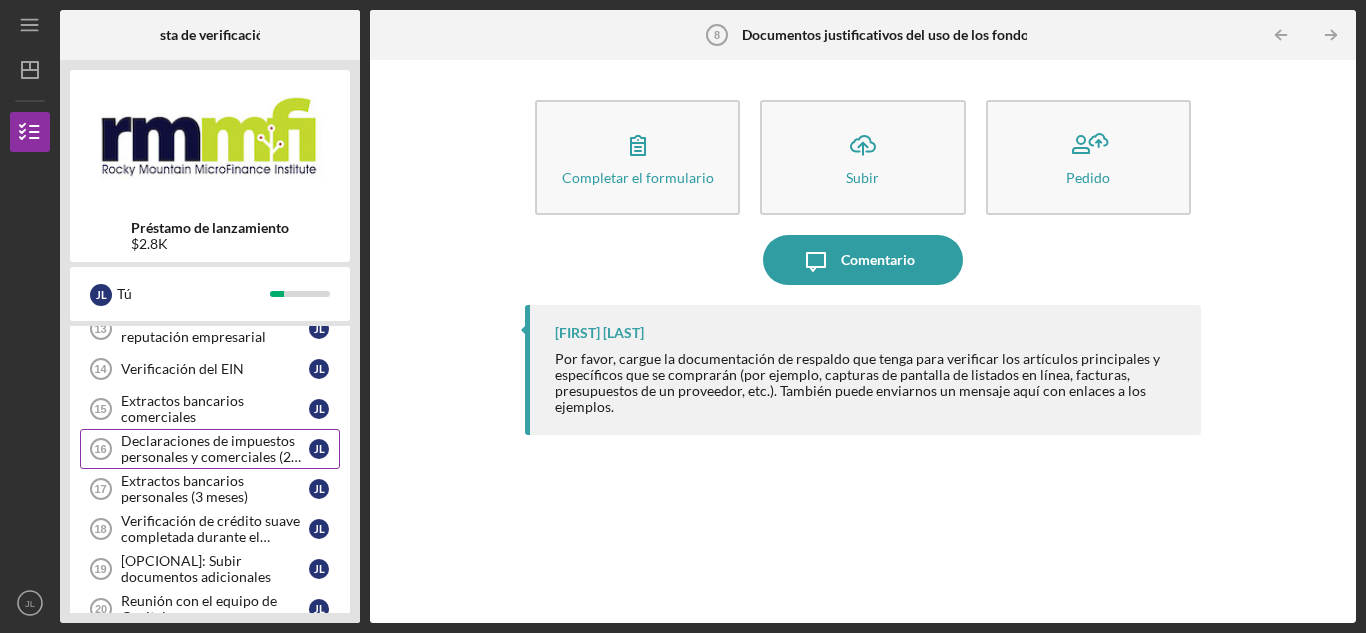 click on "Declaraciones de impuestos personales y comerciales (2 años)" at bounding box center [211, 456] 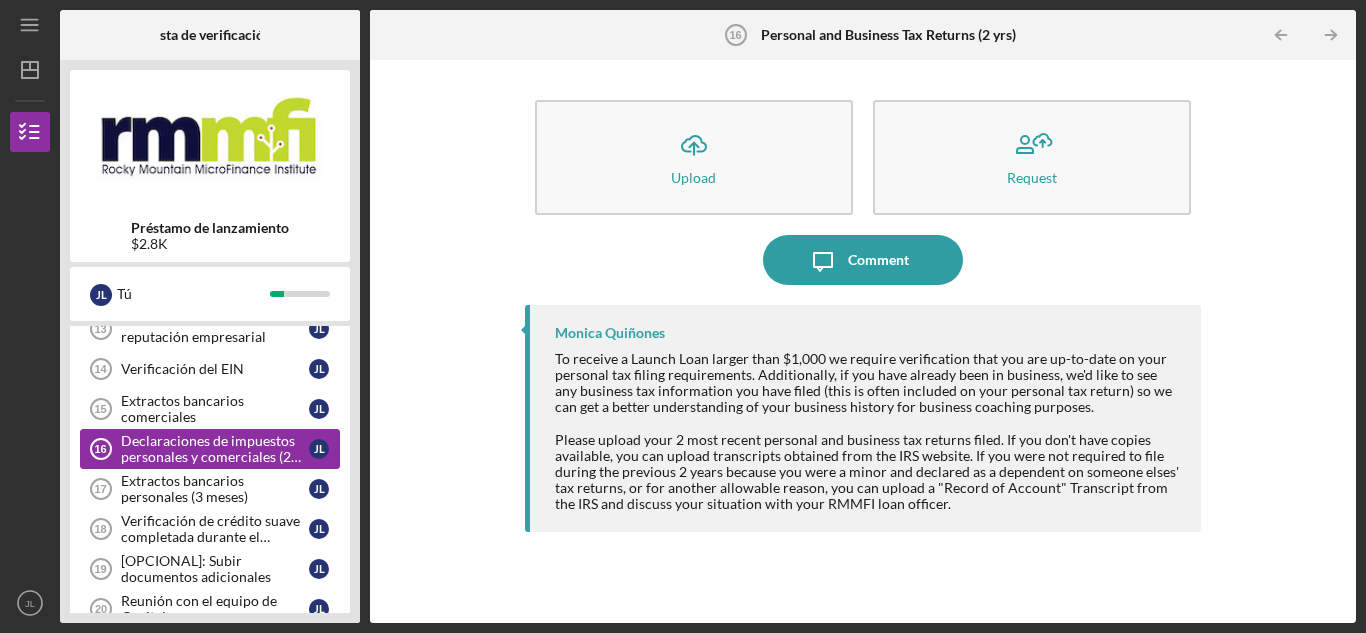 click on "Declaraciones de impuestos personales y comerciales (2 años)" at bounding box center (211, 456) 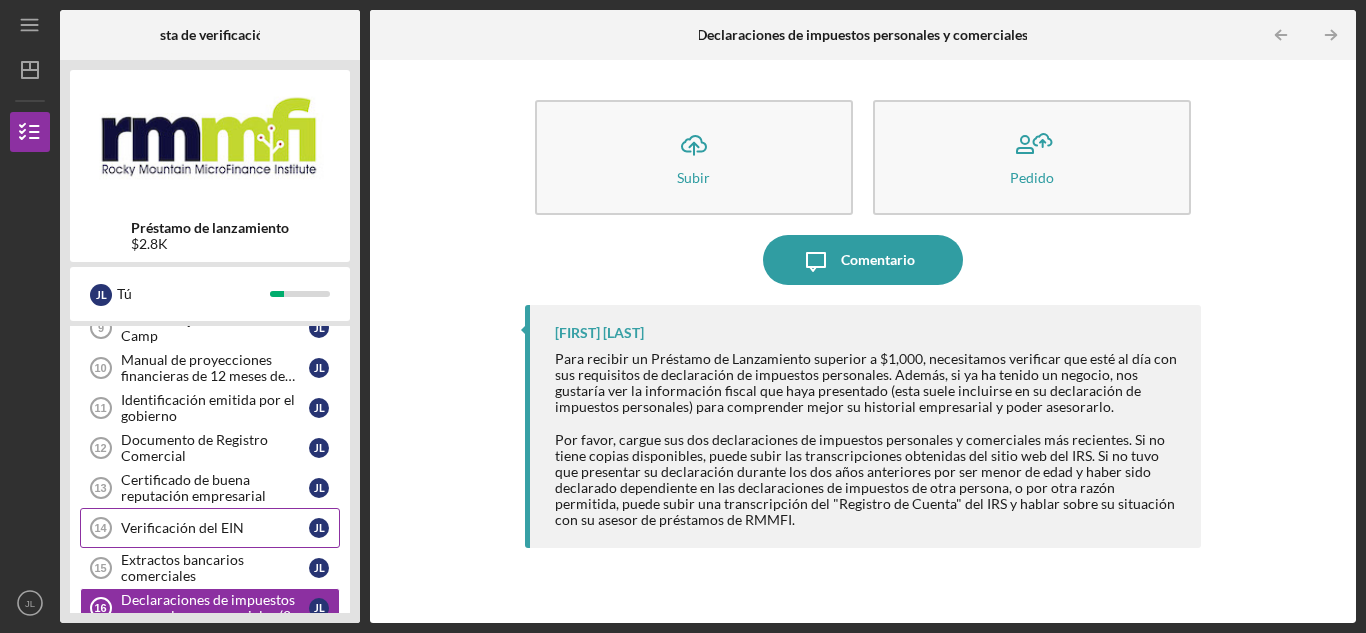 scroll, scrollTop: 474, scrollLeft: 0, axis: vertical 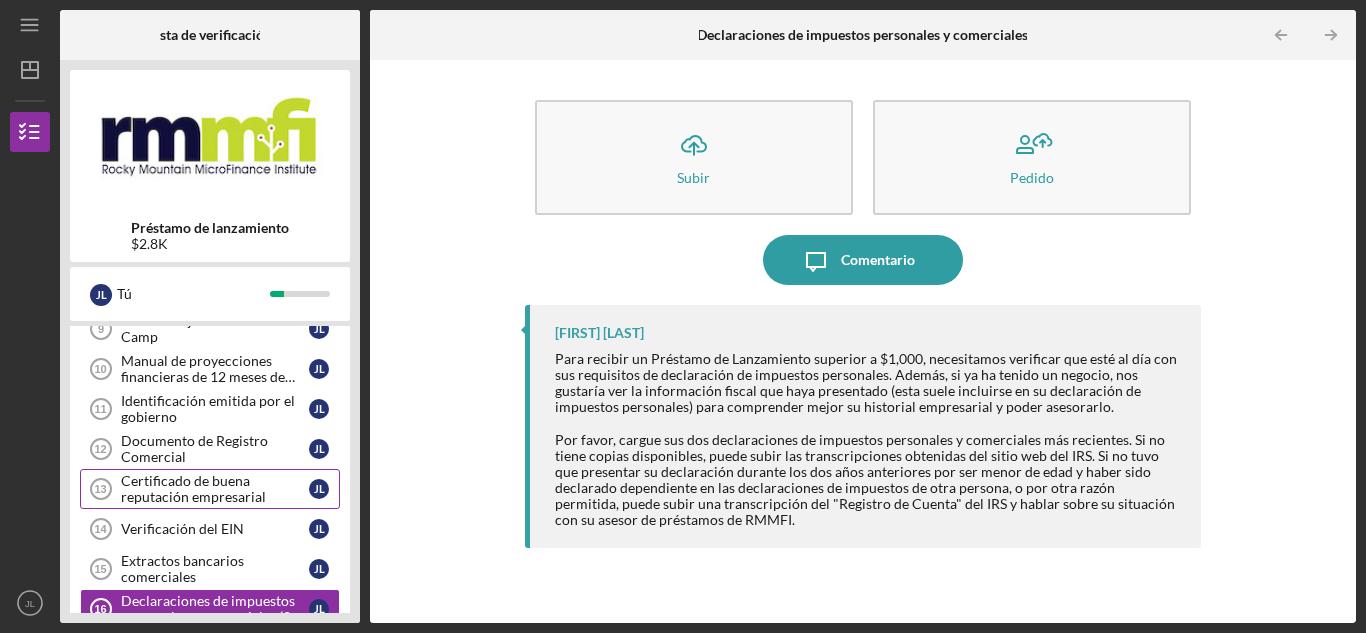 click on "Certificado de buena reputación empresarial" at bounding box center [193, 488] 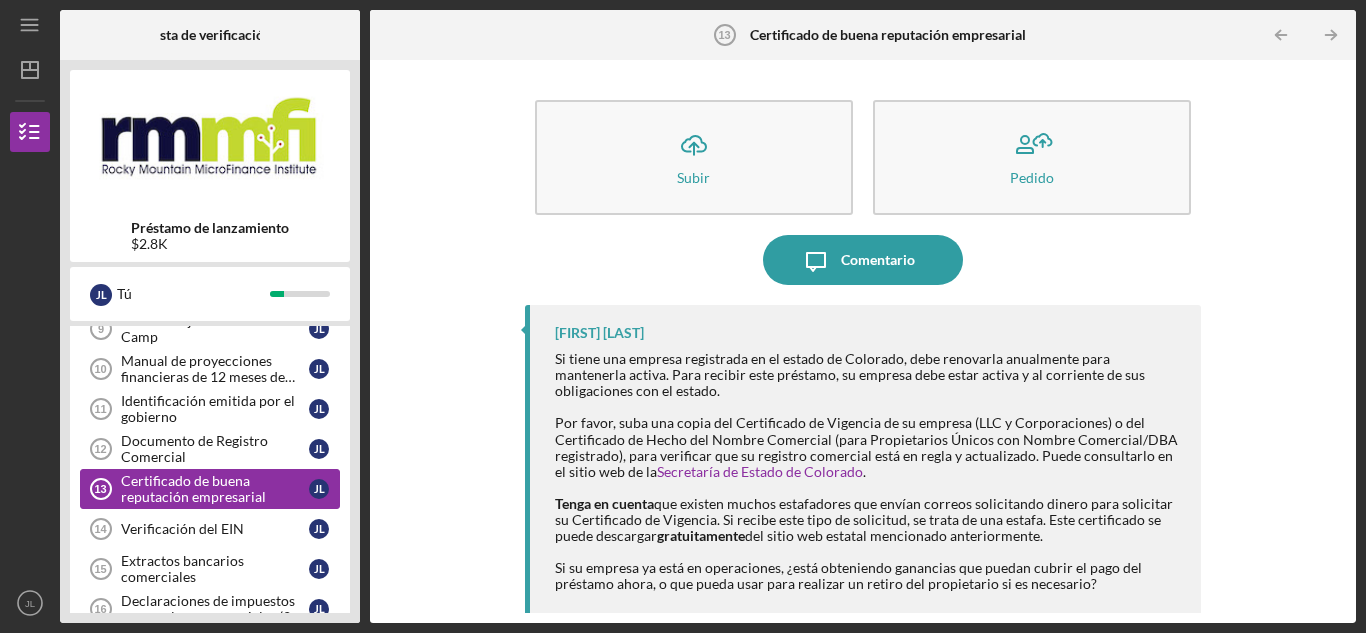 click on "Certificado de buena reputación empresarial" at bounding box center [193, 488] 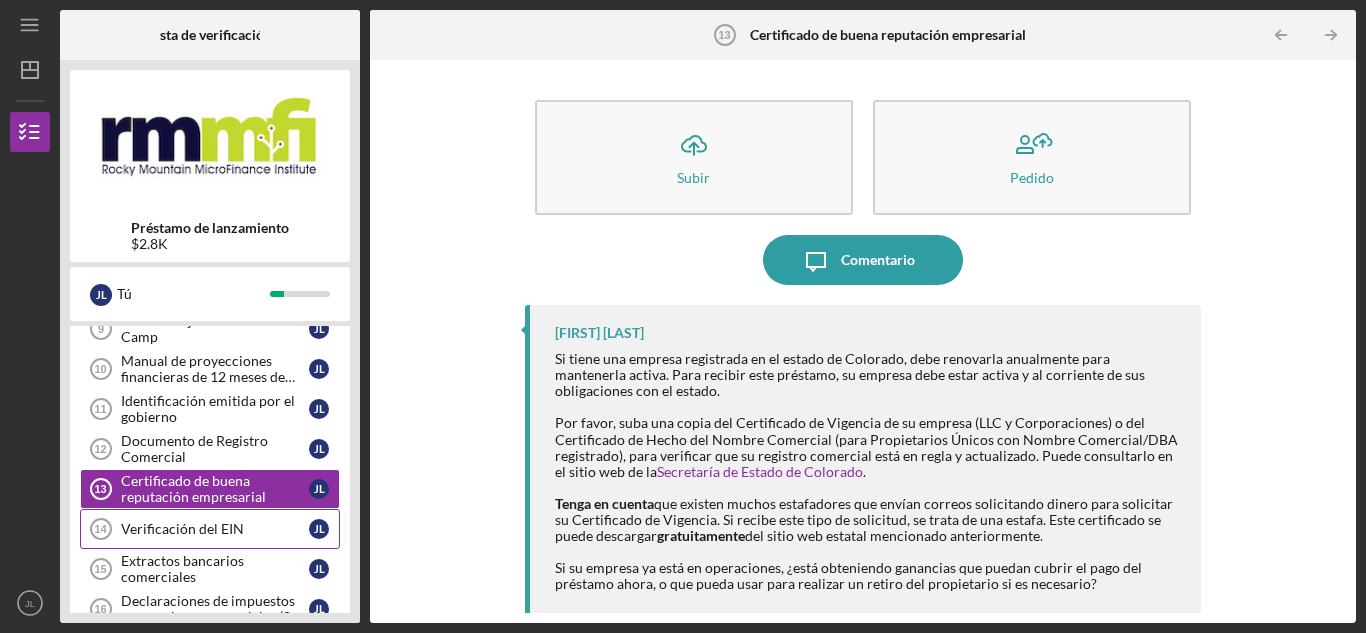 click on "EIN Verification 14 Verificación del EIN [INITIALS]   [INITIALS]" at bounding box center (210, 529) 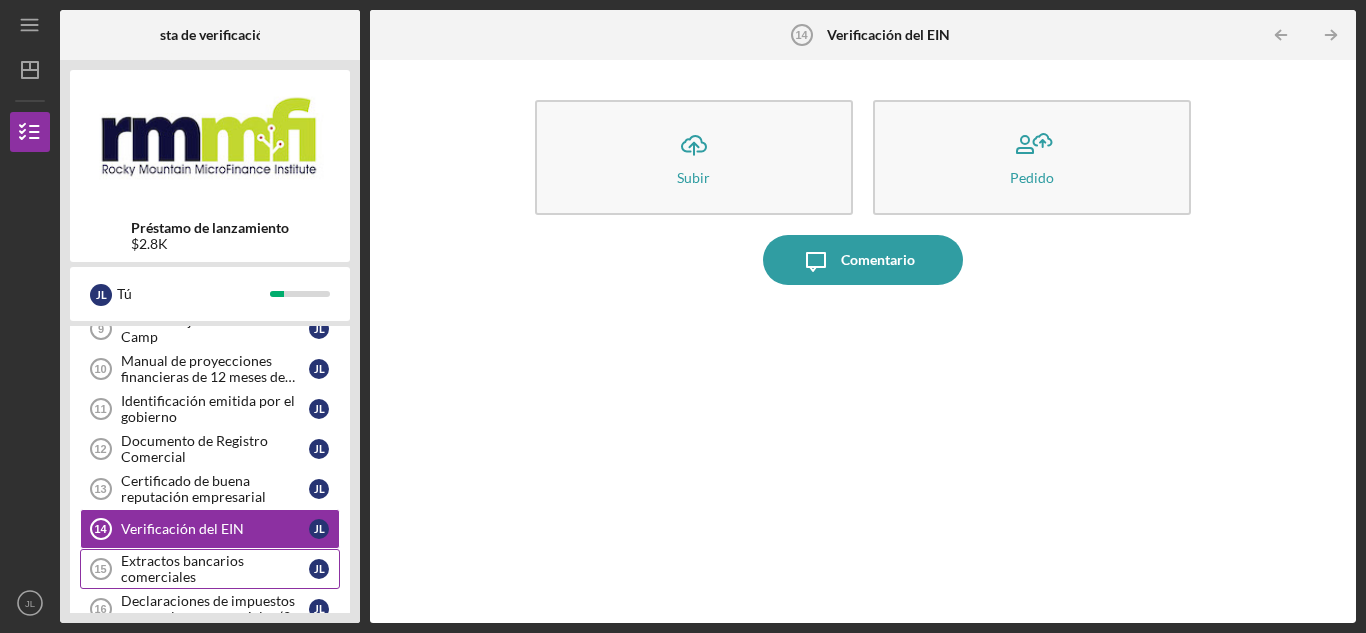 click on "Extractos bancarios comerciales" at bounding box center [182, 568] 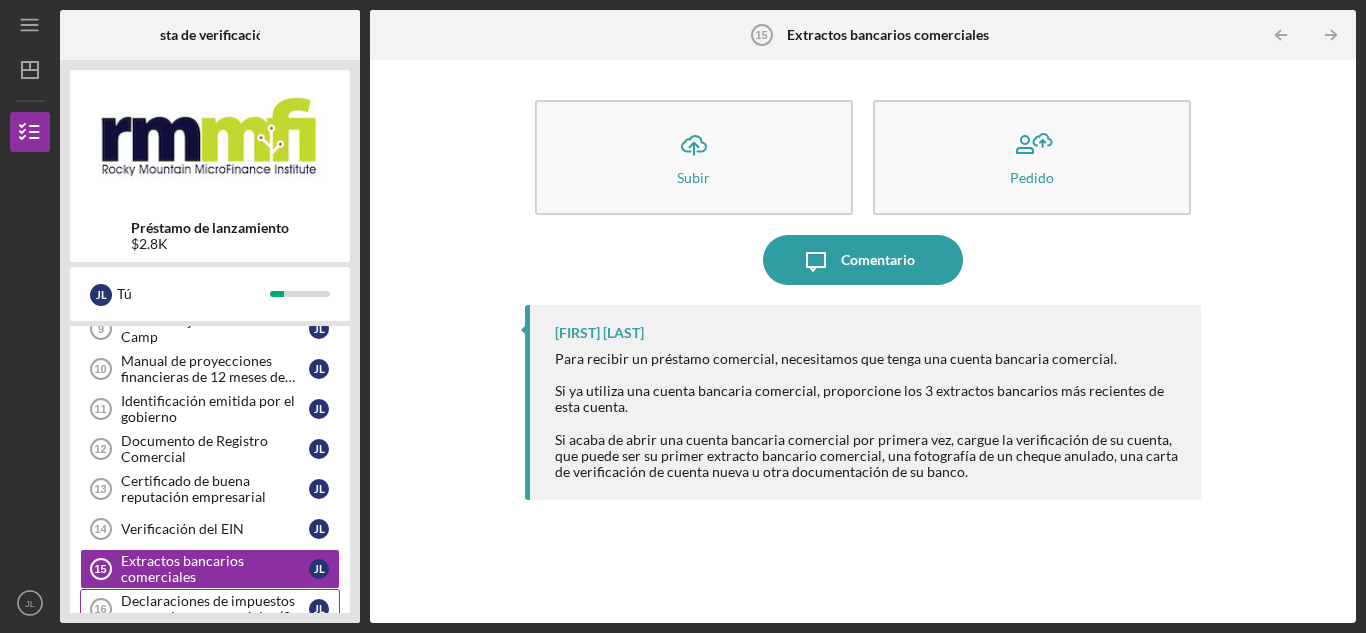 click on "Declaraciones de impuestos personales y comerciales (2 años)" at bounding box center [211, 616] 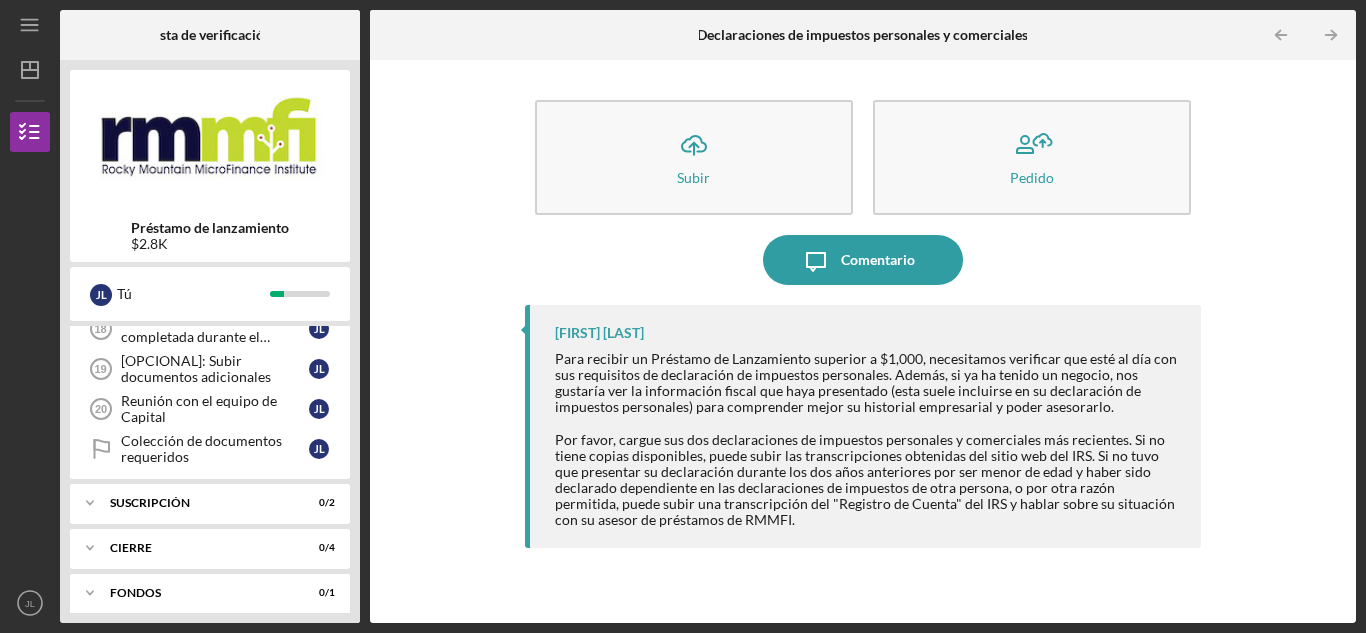 scroll, scrollTop: 845, scrollLeft: 0, axis: vertical 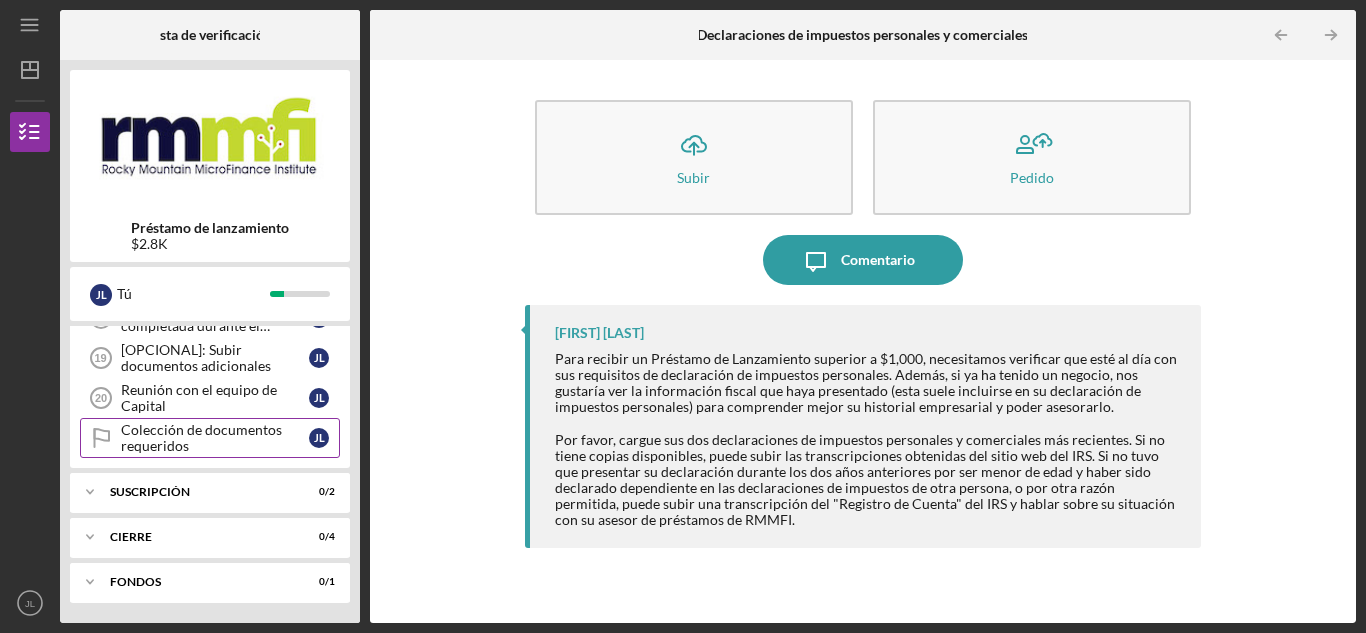 click on "Colección de documentos requeridos" at bounding box center [201, 437] 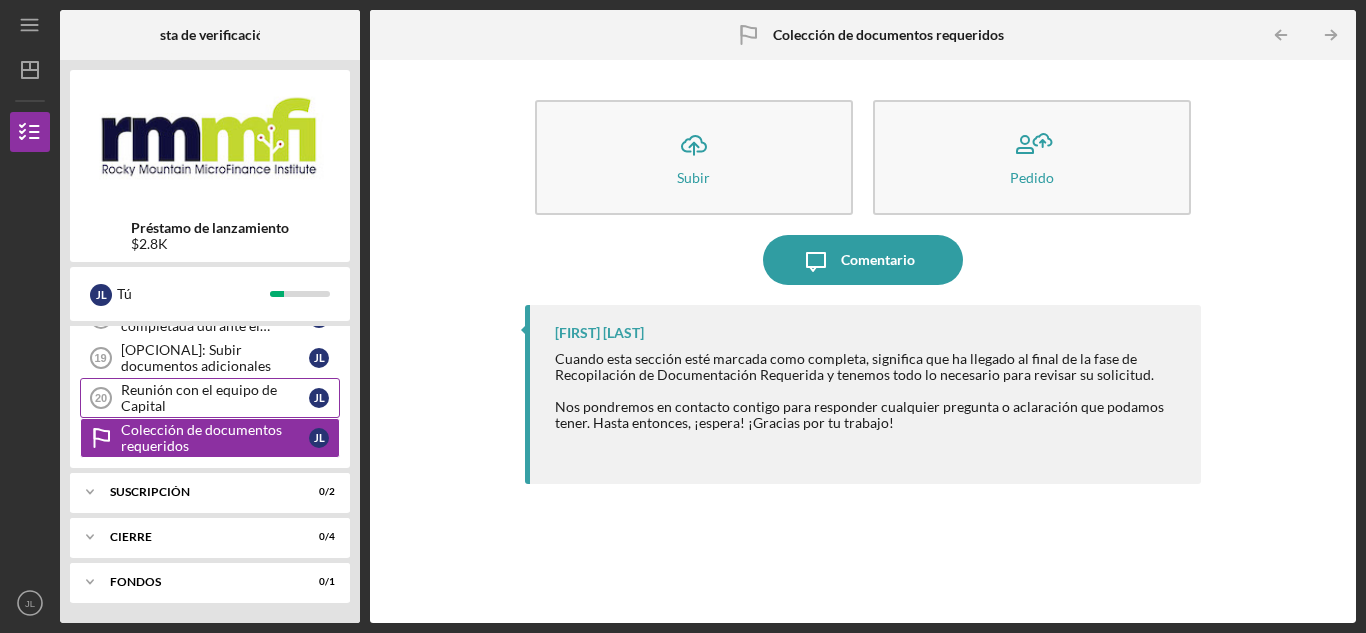 click on "Meeting with Capital Team 20 Reunión con el equipo de Capital J  L" at bounding box center (210, 398) 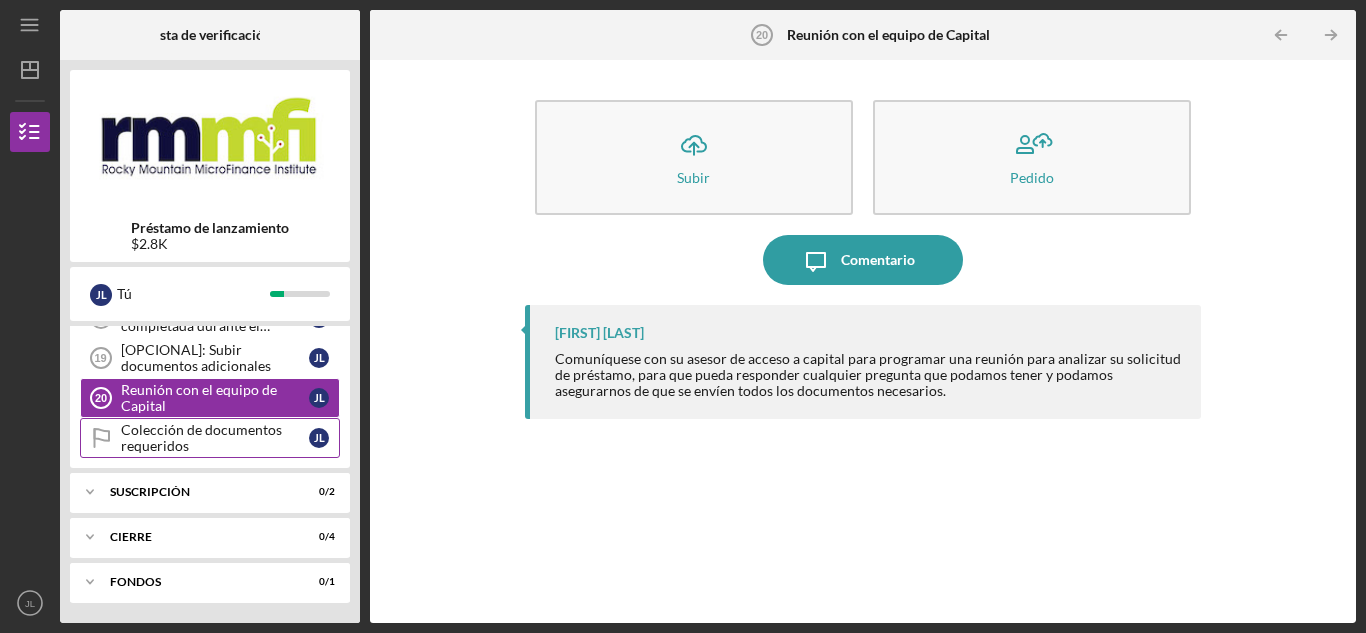 click on "Colección de documentos requeridos" at bounding box center (201, 437) 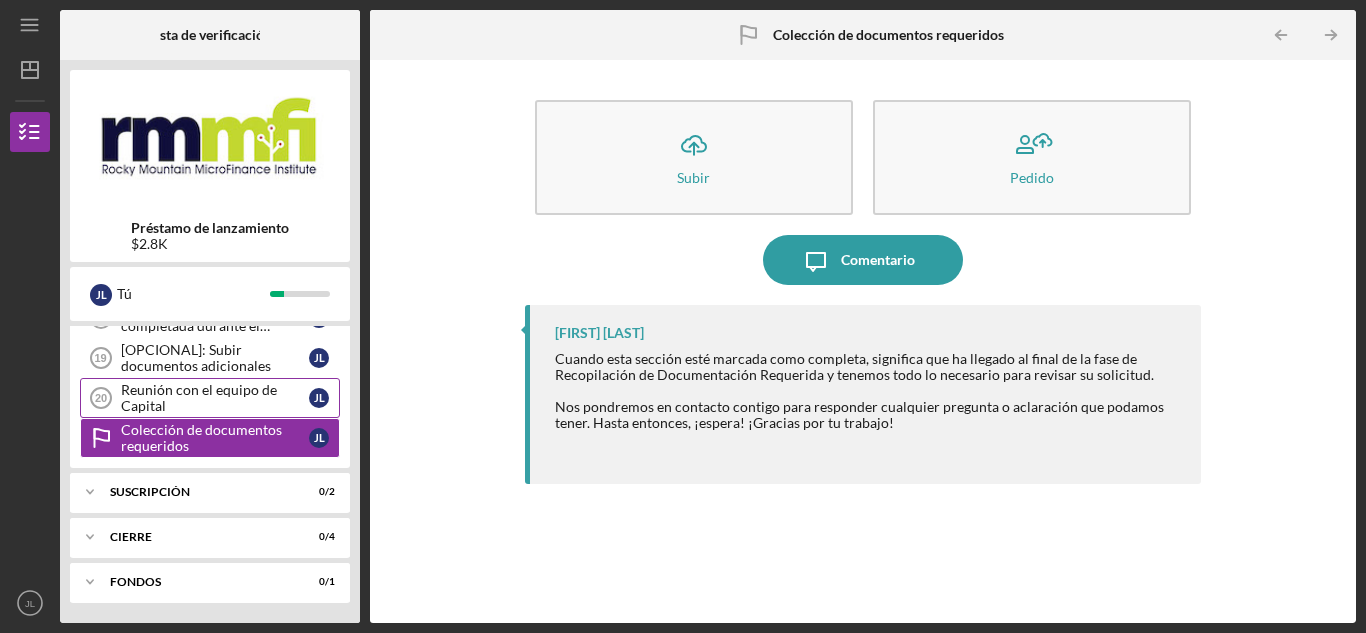 click on "Reunión con el equipo de Capital" at bounding box center (199, 397) 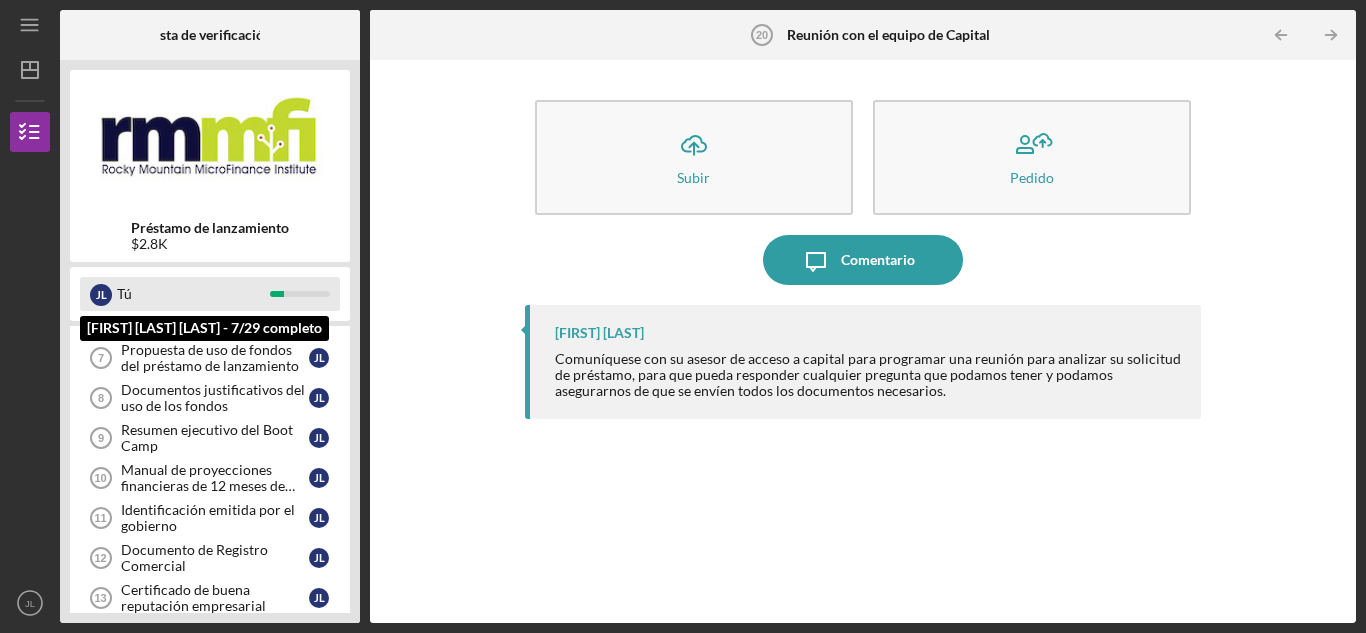 scroll, scrollTop: 405, scrollLeft: 0, axis: vertical 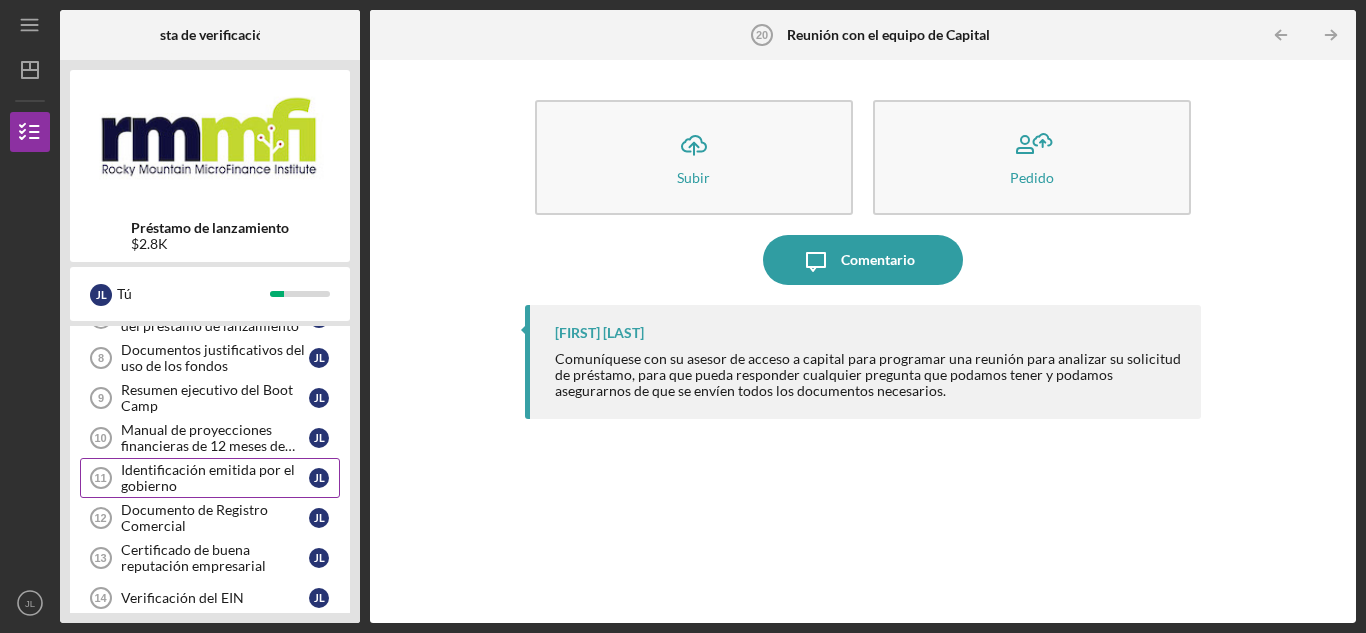 click on "Identificación emitida por el gobierno" at bounding box center (208, 477) 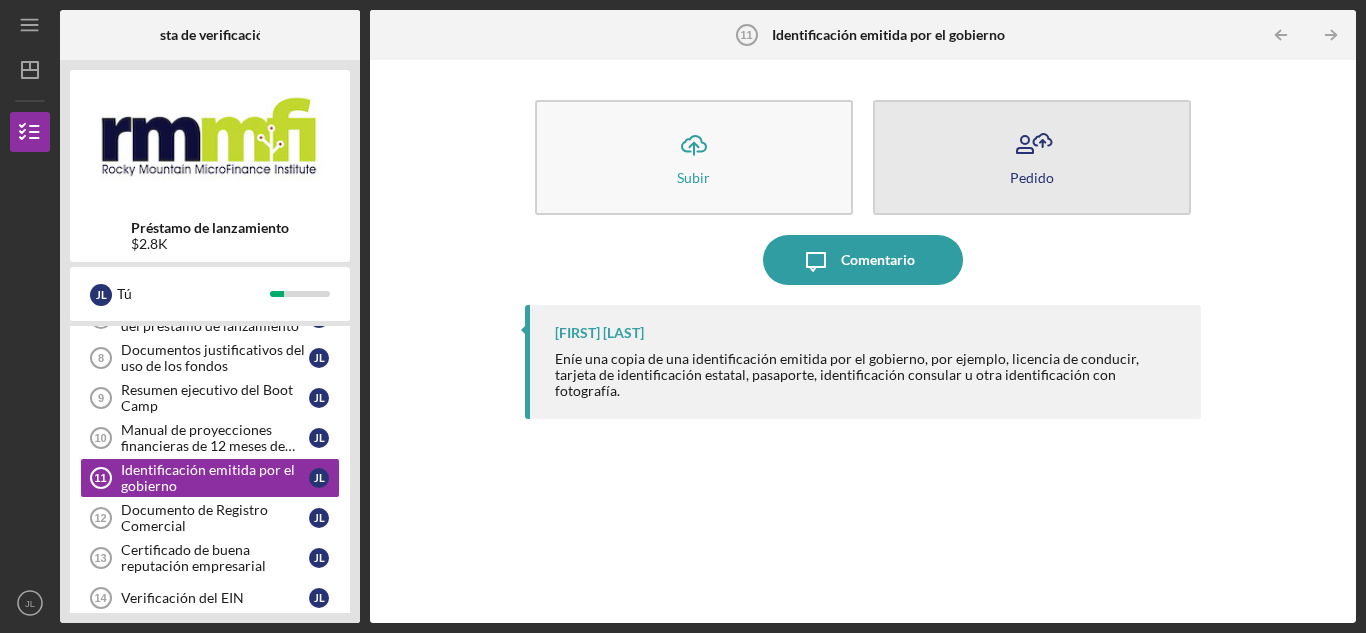 click on "Pedido" at bounding box center [1032, 157] 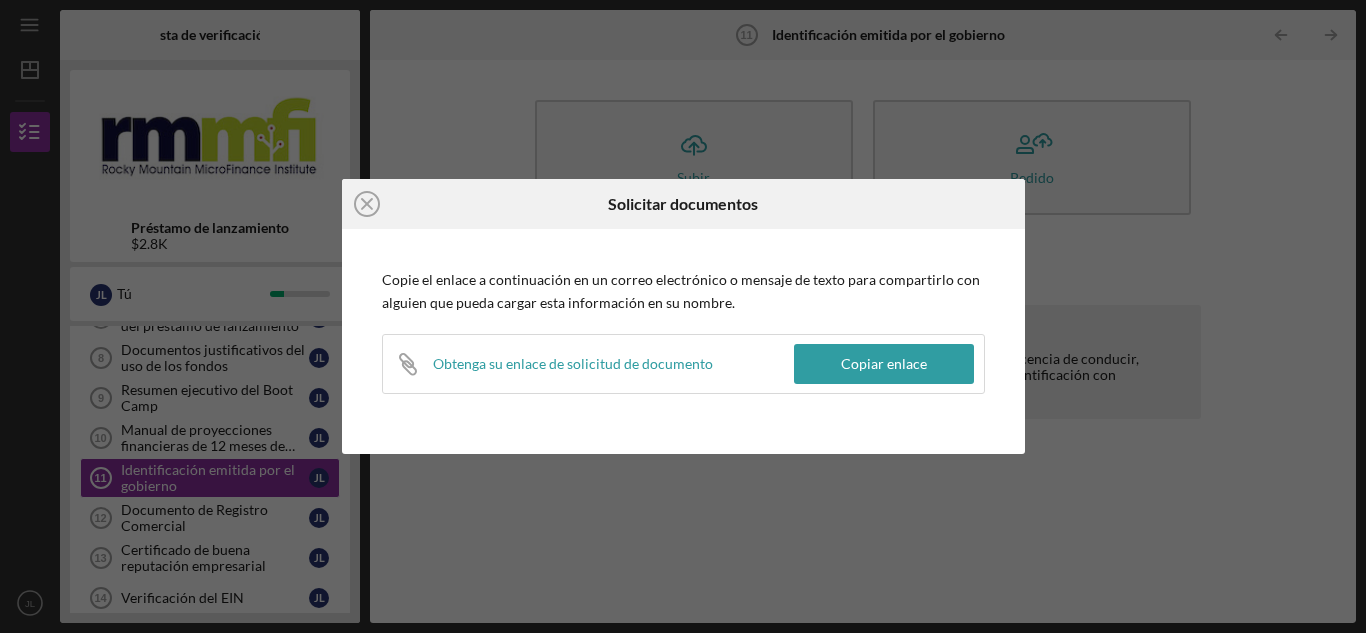 click on "Icon/Close Solicitar documentos Copie el enlace a continuación en un correo electrónico o mensaje de texto para compartirlo con alguien que pueda cargar esta información en su nombre. Icon/Link Obtenga su enlace de solicitud de documento Copiar enlace" at bounding box center (683, 316) 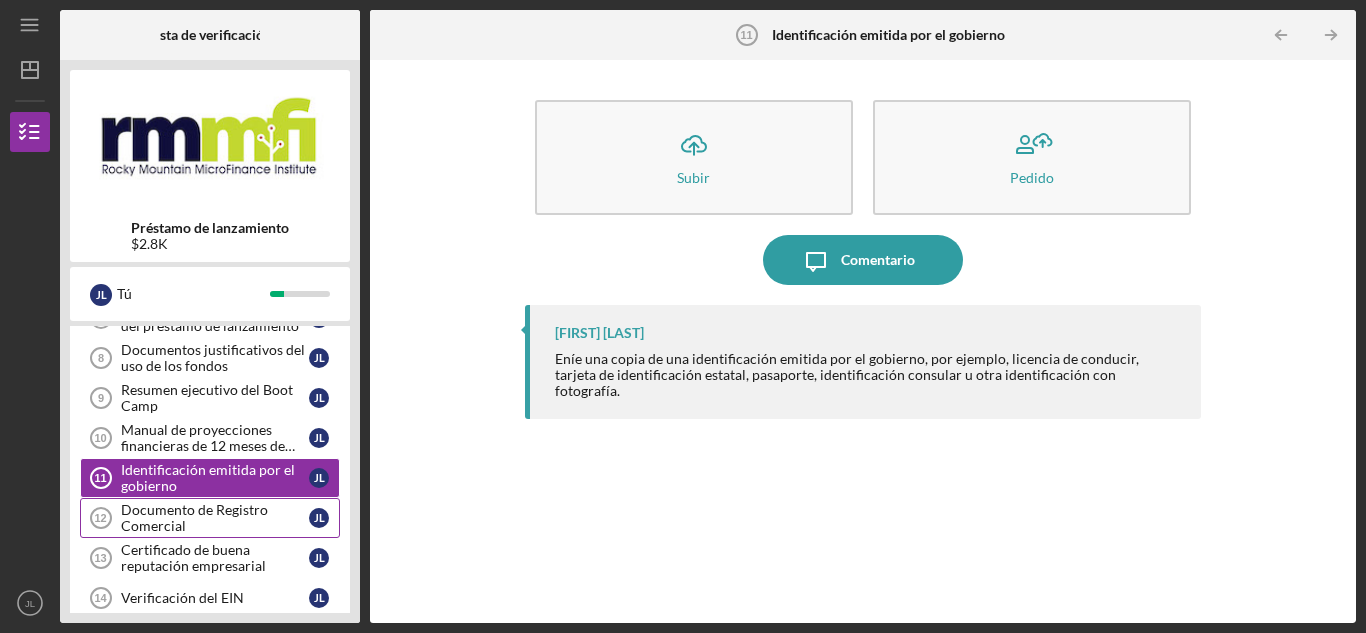 click on "Documento de Registro Comercial" at bounding box center (194, 517) 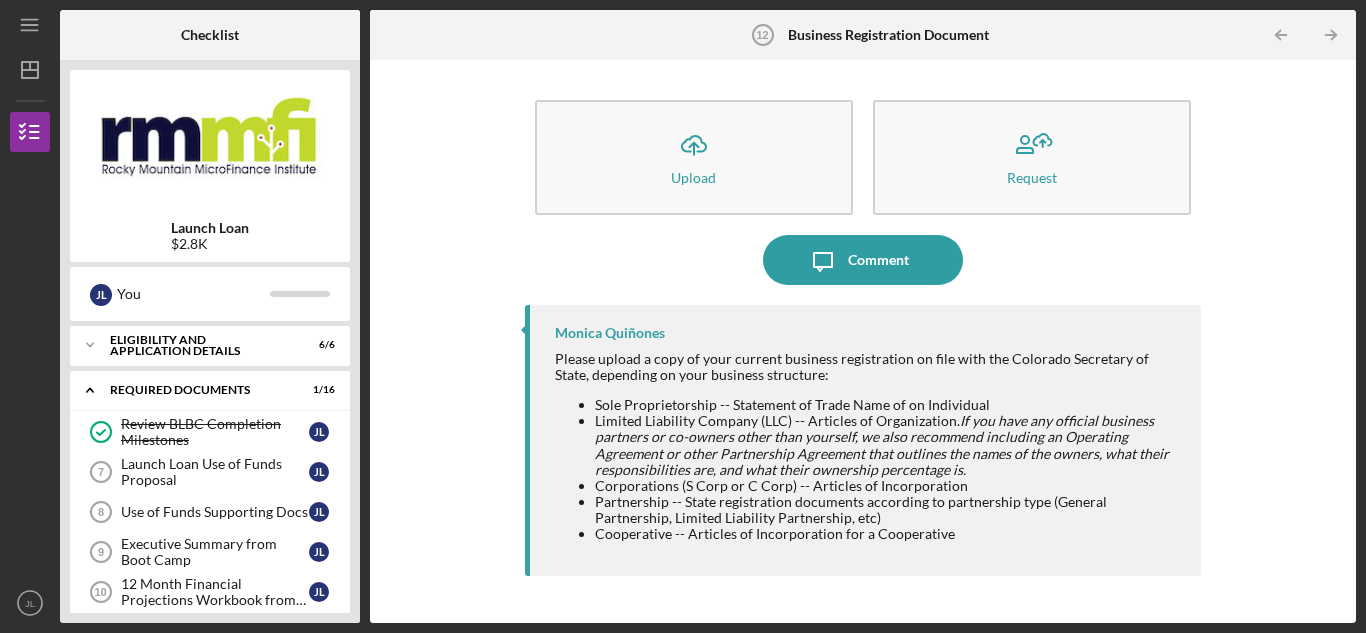 scroll, scrollTop: 0, scrollLeft: 0, axis: both 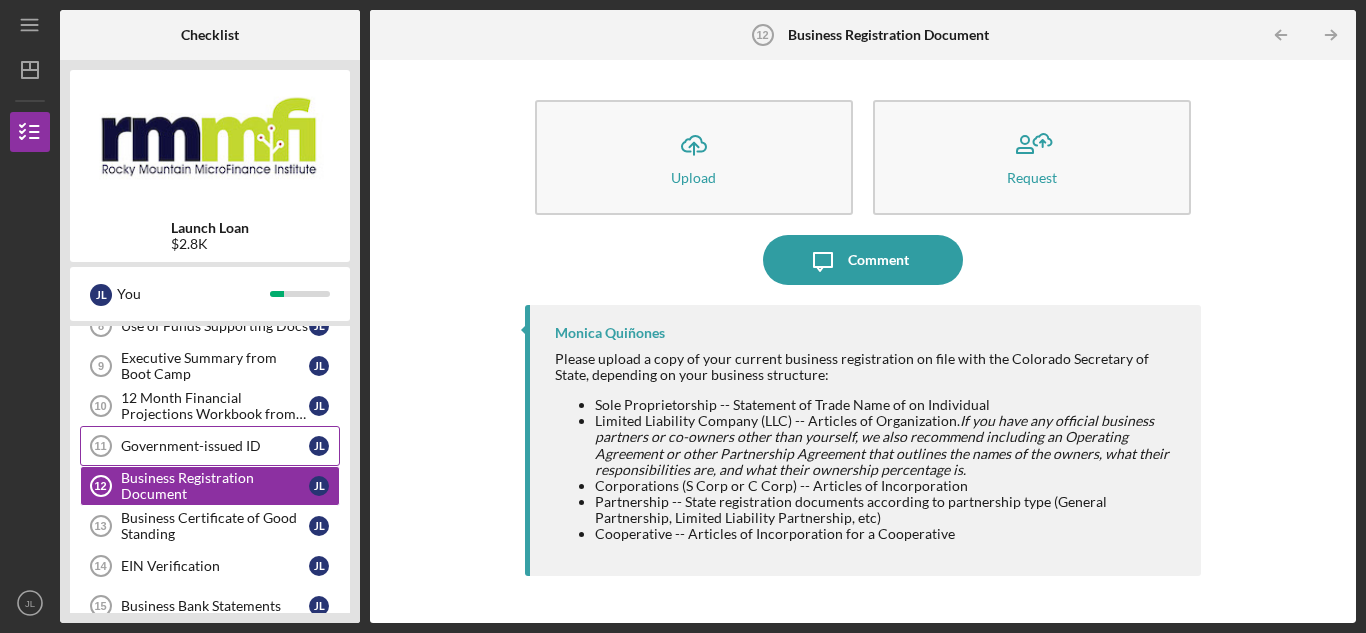 click on "Government-issued ID" at bounding box center [215, 446] 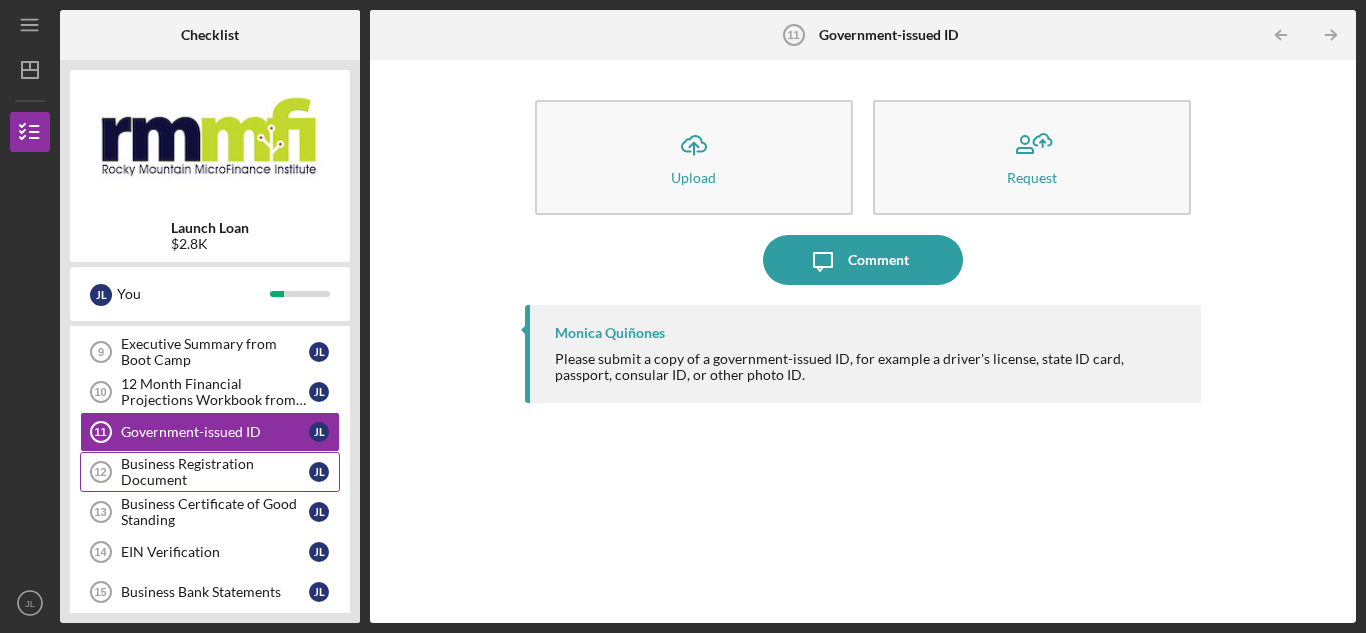 scroll, scrollTop: 203, scrollLeft: 0, axis: vertical 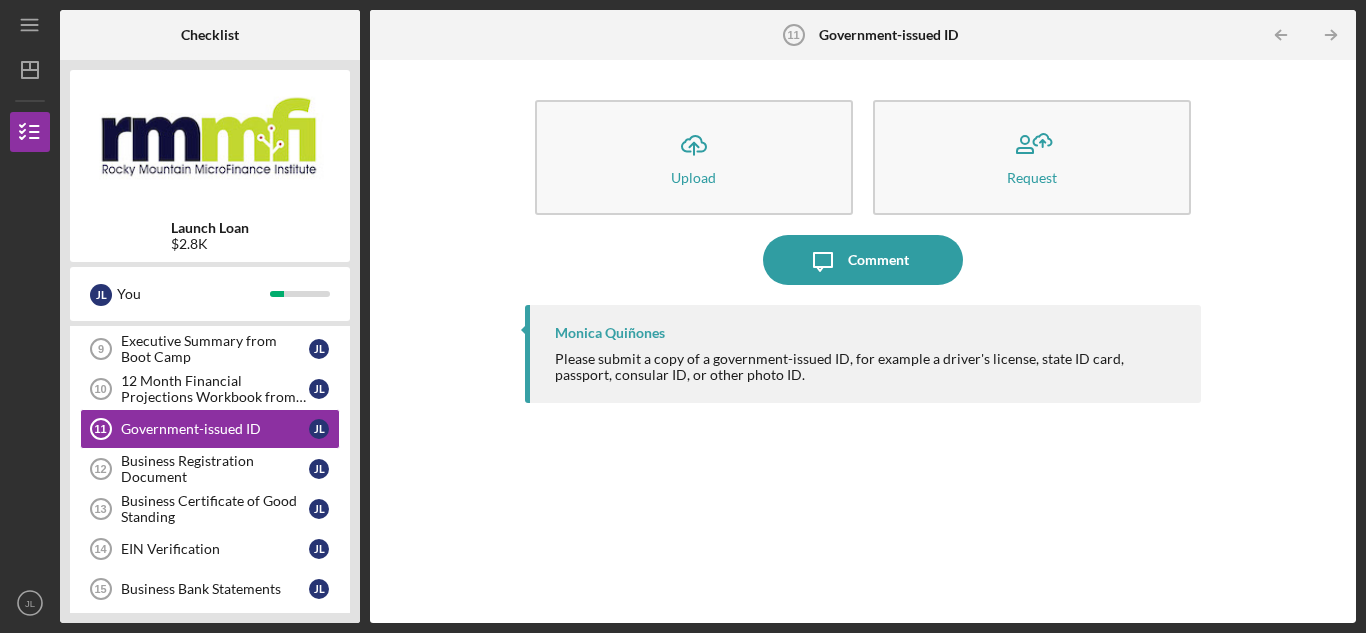 click on "Review BLBC Completion Milestones Review BLBC Completion Milestones J L Launch Loan Use of Funds Proposal 7 Launch Loan Use of Funds Proposal J L Use of Funds Supporting Docs 8 Use of Funds Supporting Docs J L Executive Summary from Boot Camp 9 Executive Summary from Boot Camp J L 12 Month Financial Projections Workbook from Boot Camp 10 12 Month Financial Projections Workbook from Boot Camp J L Government-issued ID  11 Government-issued ID  J L Business Registration Document 12 Business Registration Document J L Business Certificate of Good Standing 13 Business Certificate of Good Standing J L EIN Verification 14 EIN Verification J L Business Bank Statements 15 Business Bank Statements J L Personal and Business Tax Returns (2 yrs) 16 Personal and Business Tax Returns (2 yrs) J L Personal Bank Statements (3 months) 17 Personal Bank Statements (3 months) J L Soft Credit Checkup Completed During Boot Camp 18 Soft Credit Checkup Completed During Boot Camp J L [OPTIONAL]: Upload additional documents  19 J L 20 J" at bounding box center [210, 534] 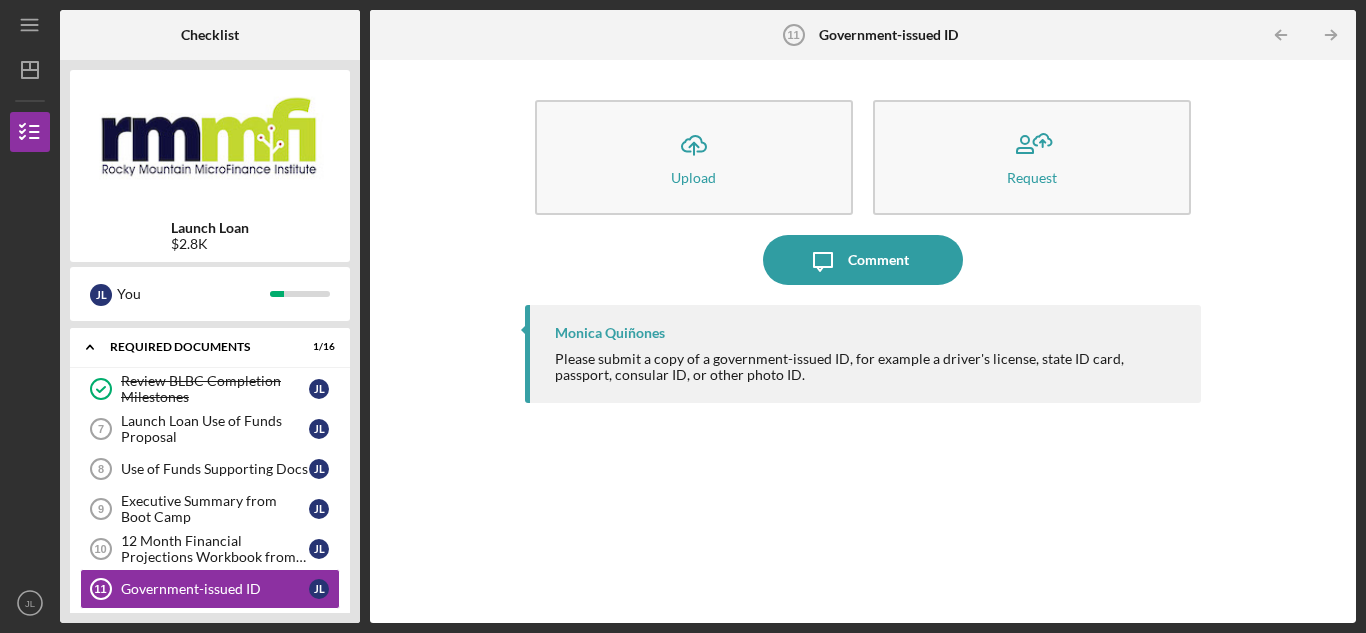scroll, scrollTop: 3, scrollLeft: 0, axis: vertical 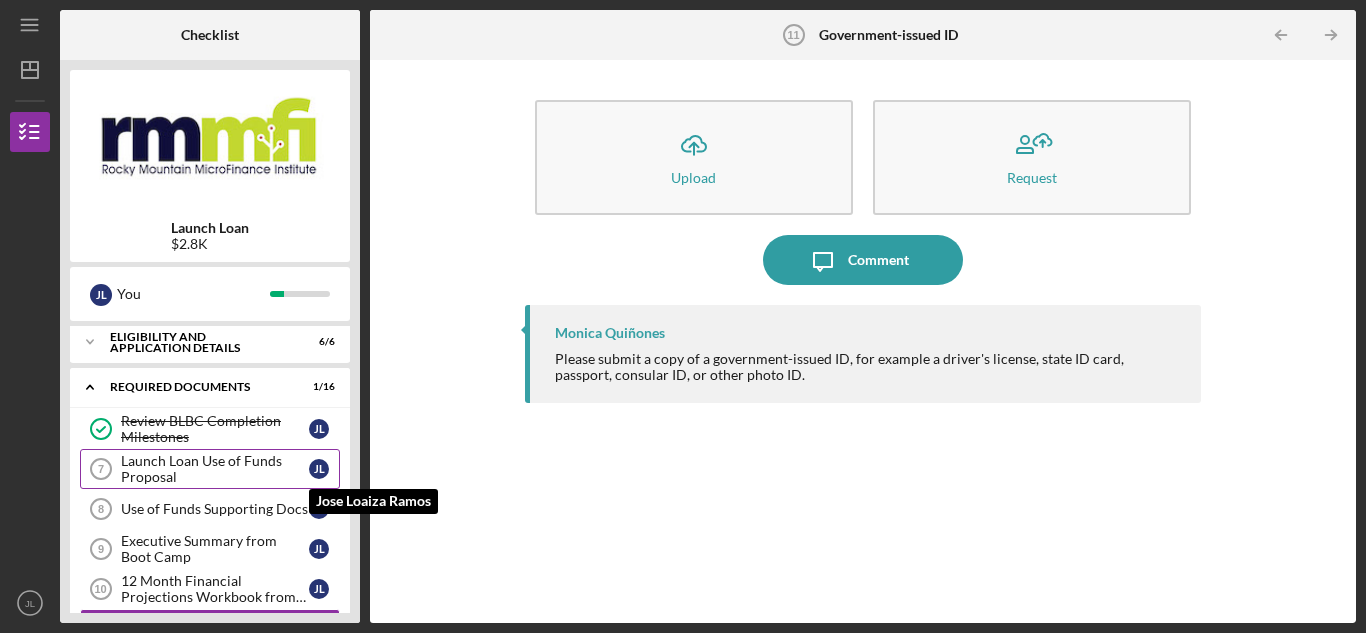 click on "J L" at bounding box center (319, 469) 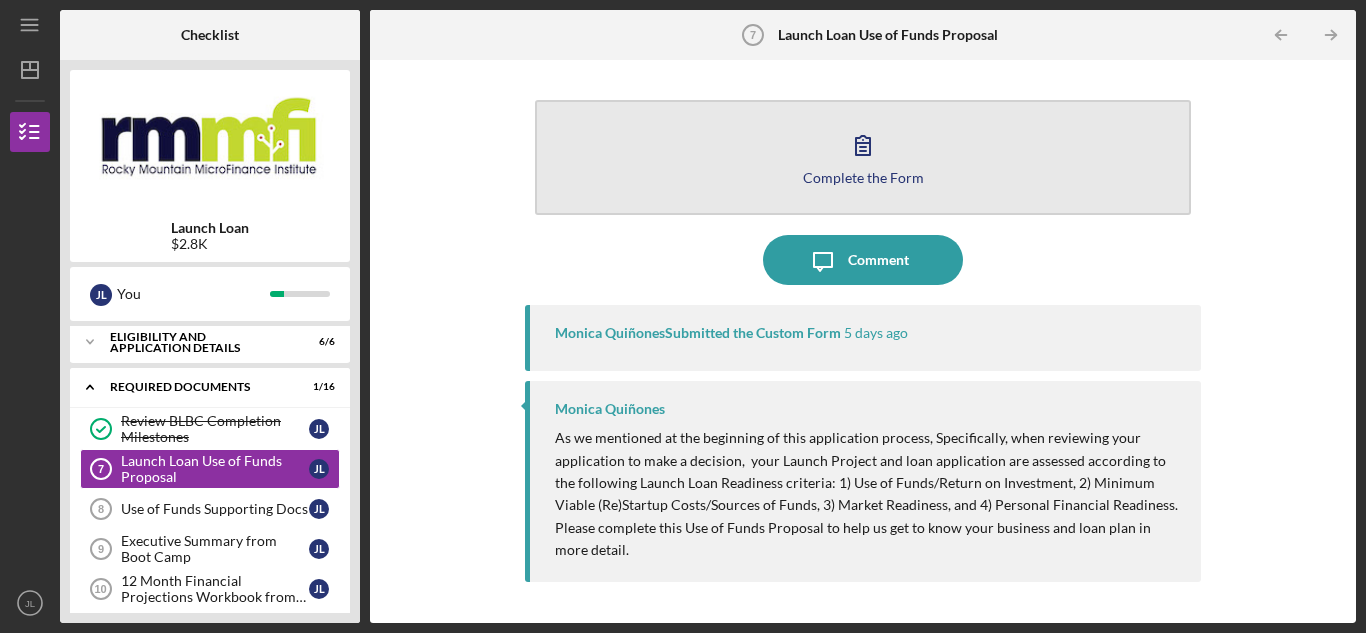 click on "Complete the Form Form" at bounding box center (863, 157) 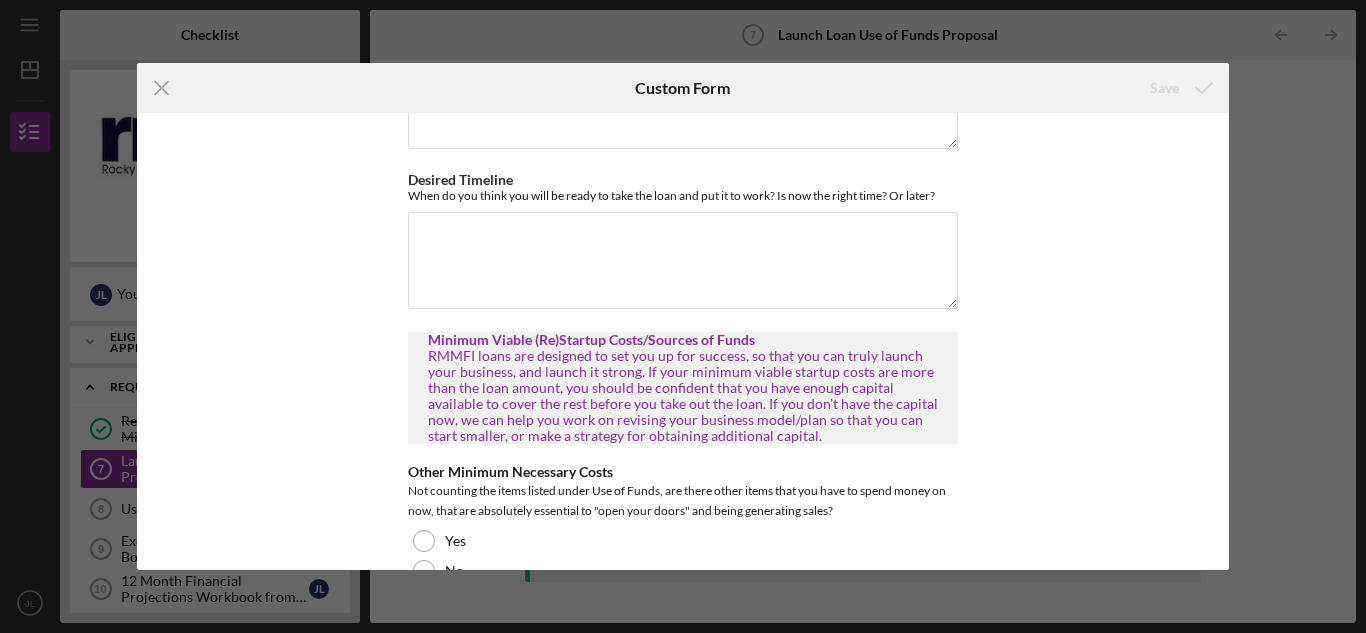 scroll, scrollTop: 0, scrollLeft: 0, axis: both 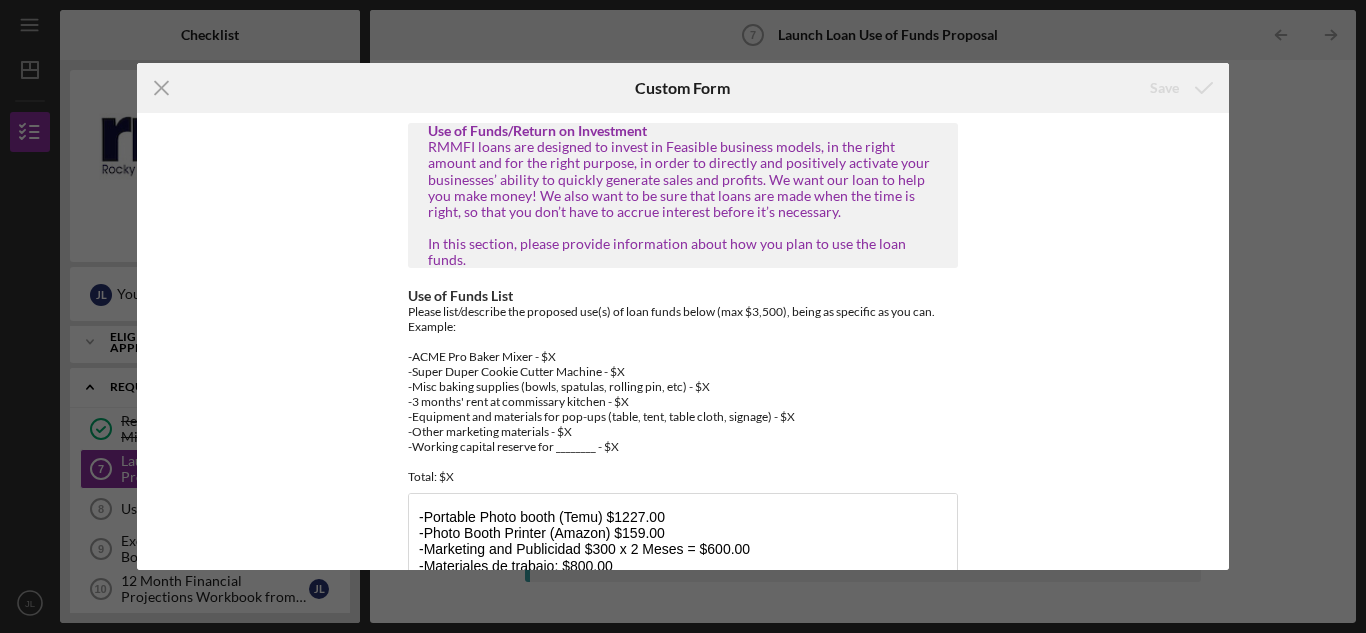 click on "Icon/Menu Close Custom Form Save Use of Funds/Return on Investment RMMFI loans are designed to invest in Feasible business models, in the right amount and for the right purpose, in order to directly and positively activate your businesses’ ability to quickly generate sales and profits. We want our loan to help you make money! We also want to be sure that loans are made when the time is right, so that you don’t have to accrue interest before it’s necessary.
In this section, please provide information about how you plan to use the loan funds. Use of Funds List Please list/describe the proposed use(s) of loan funds below (max $3,500), being as specific as you can.
Example:
-ACME Pro Baker Mixer - $X
-Super Duper Cookie Cutter Machine - $X
-Misc baking supplies (bowls, spatulas, rolling pin, etc) - $X
-3 months' rent at commissary kitchen - $X
-Equipment and materials for pop-ups (table, tent, table cloth, signage) - $X
-Other marketing materials - $X
-Working capital reserve for ________ - $X
Total: $X" at bounding box center (683, 316) 